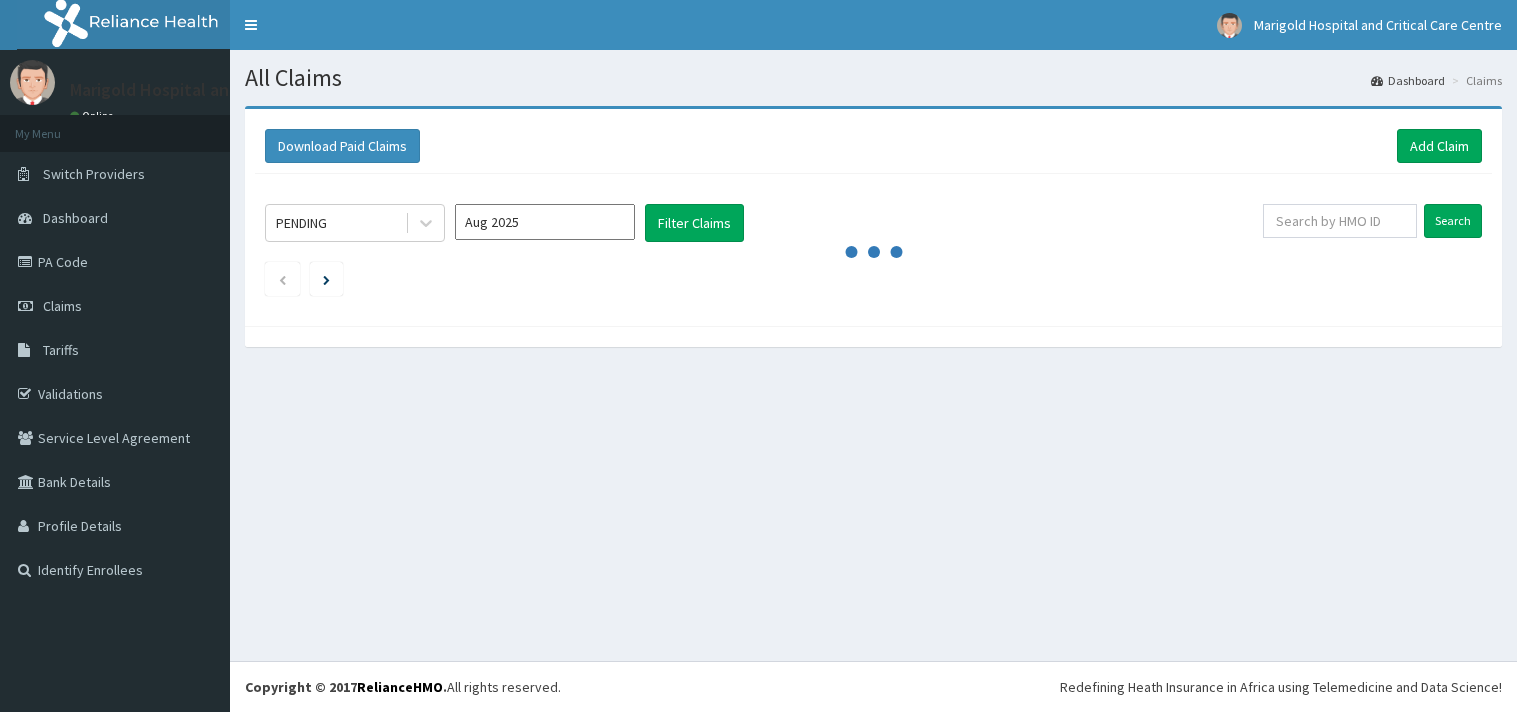 scroll, scrollTop: 0, scrollLeft: 0, axis: both 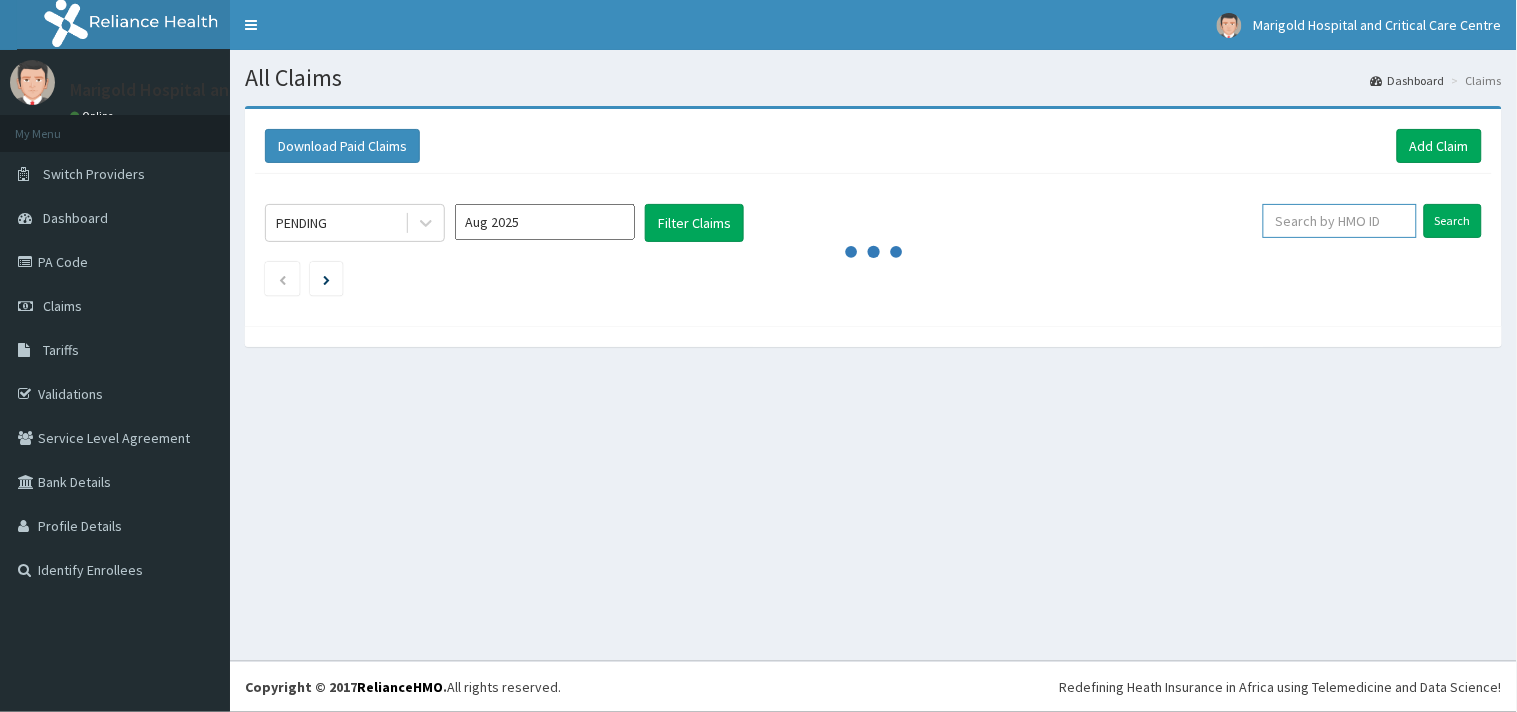 click at bounding box center [1340, 221] 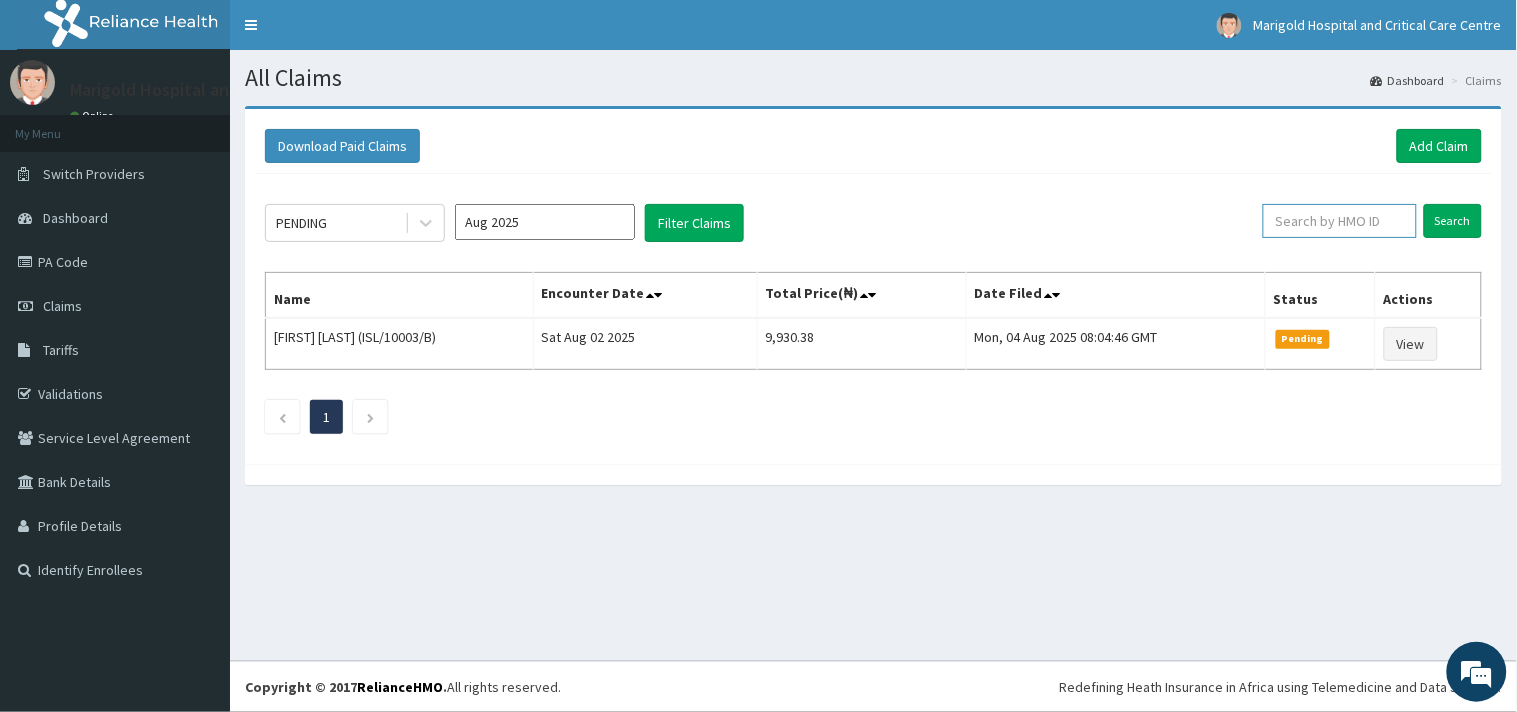click at bounding box center (1340, 221) 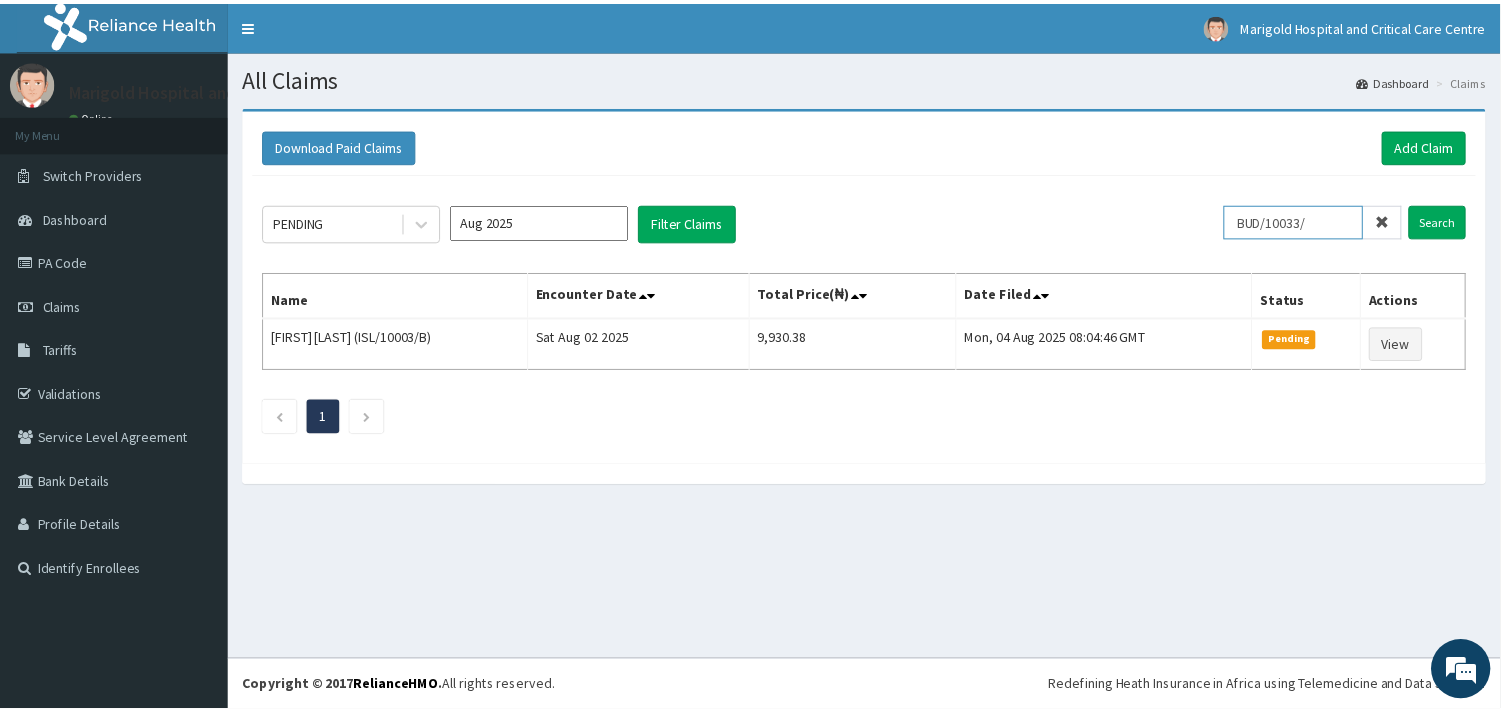 scroll, scrollTop: 0, scrollLeft: 0, axis: both 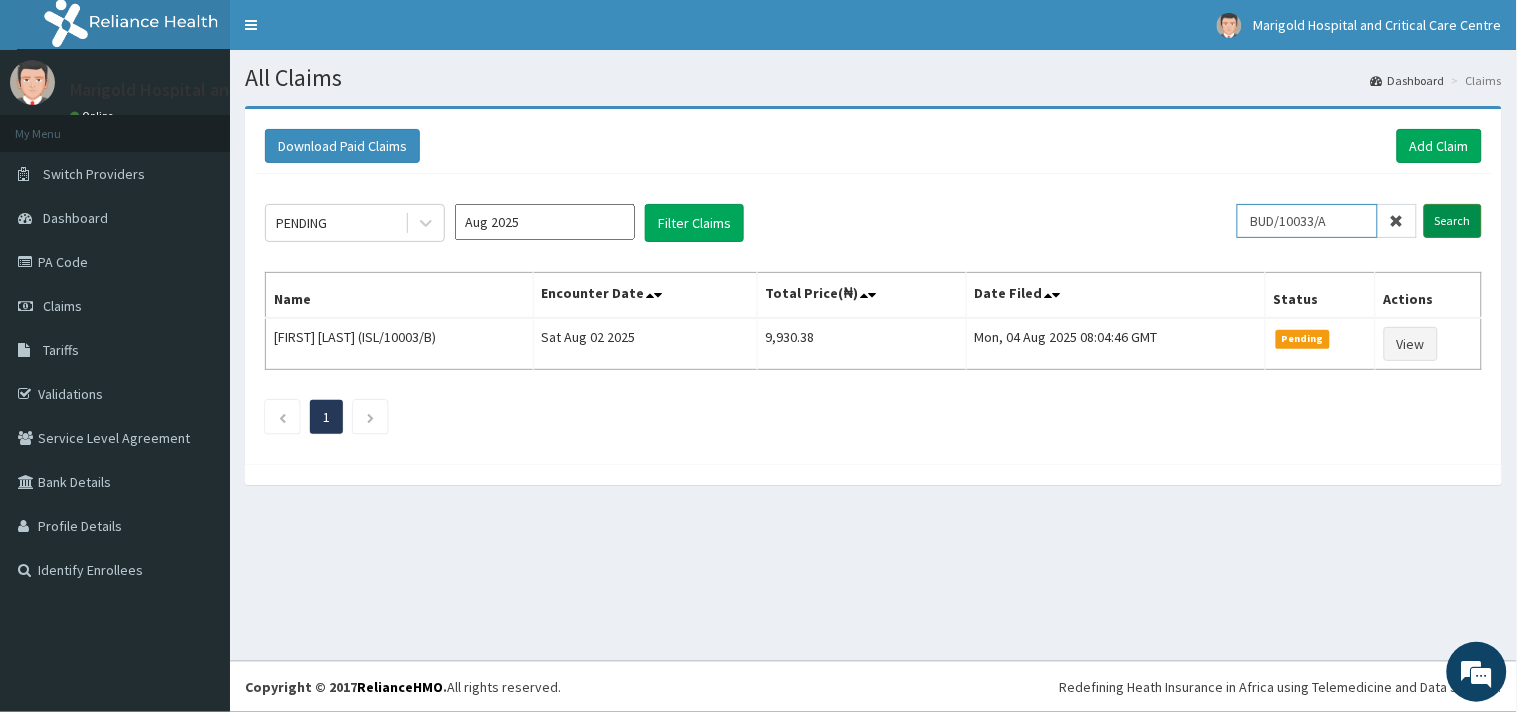 type on "BUD/10033/A" 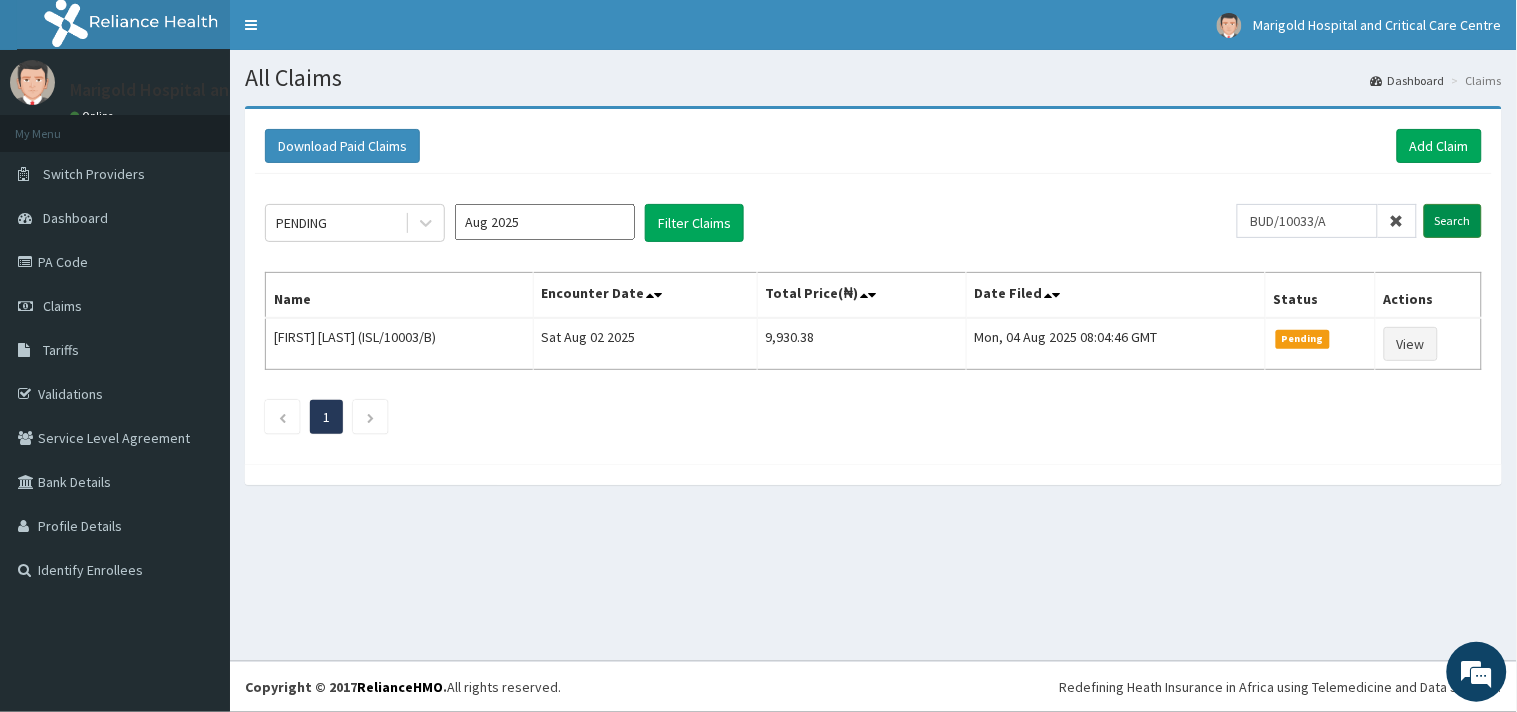 click on "Search" at bounding box center [1453, 221] 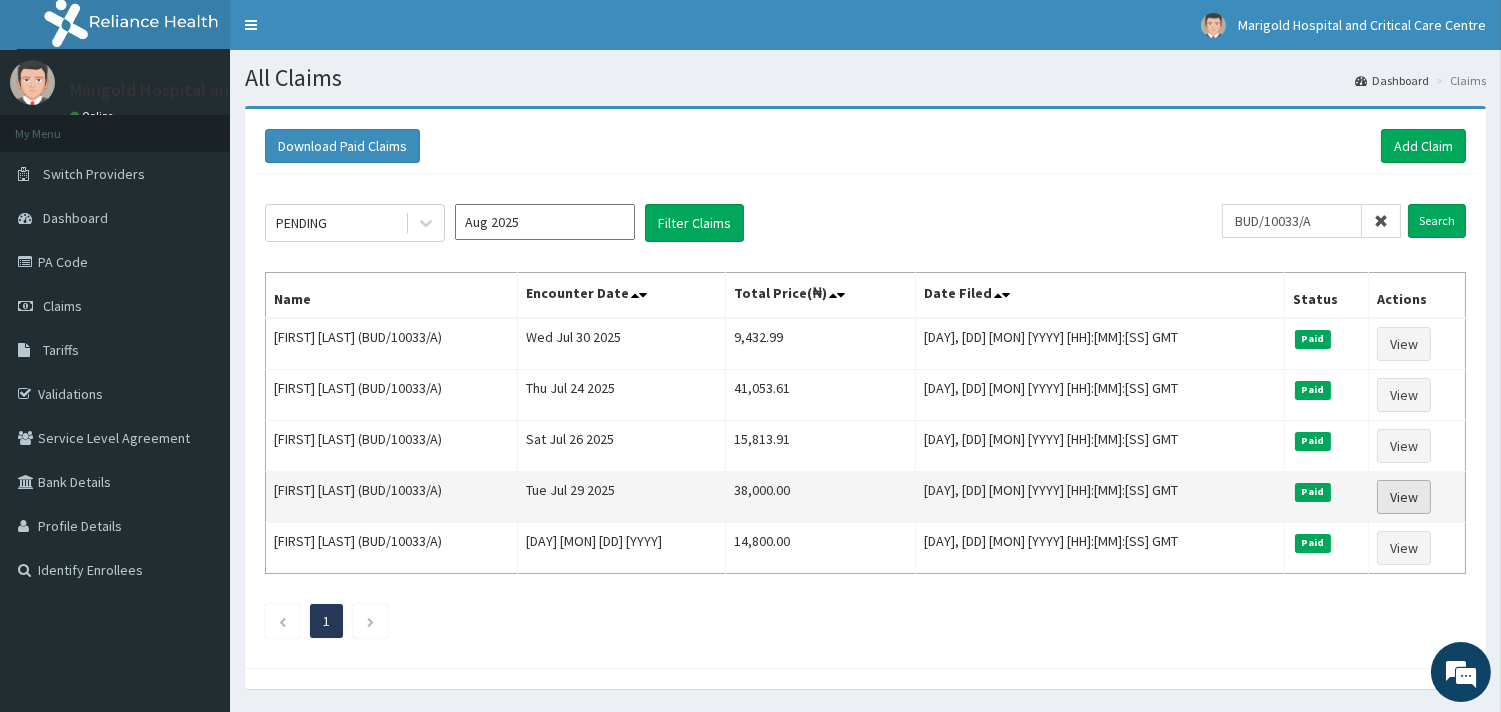 click on "View" at bounding box center (1404, 497) 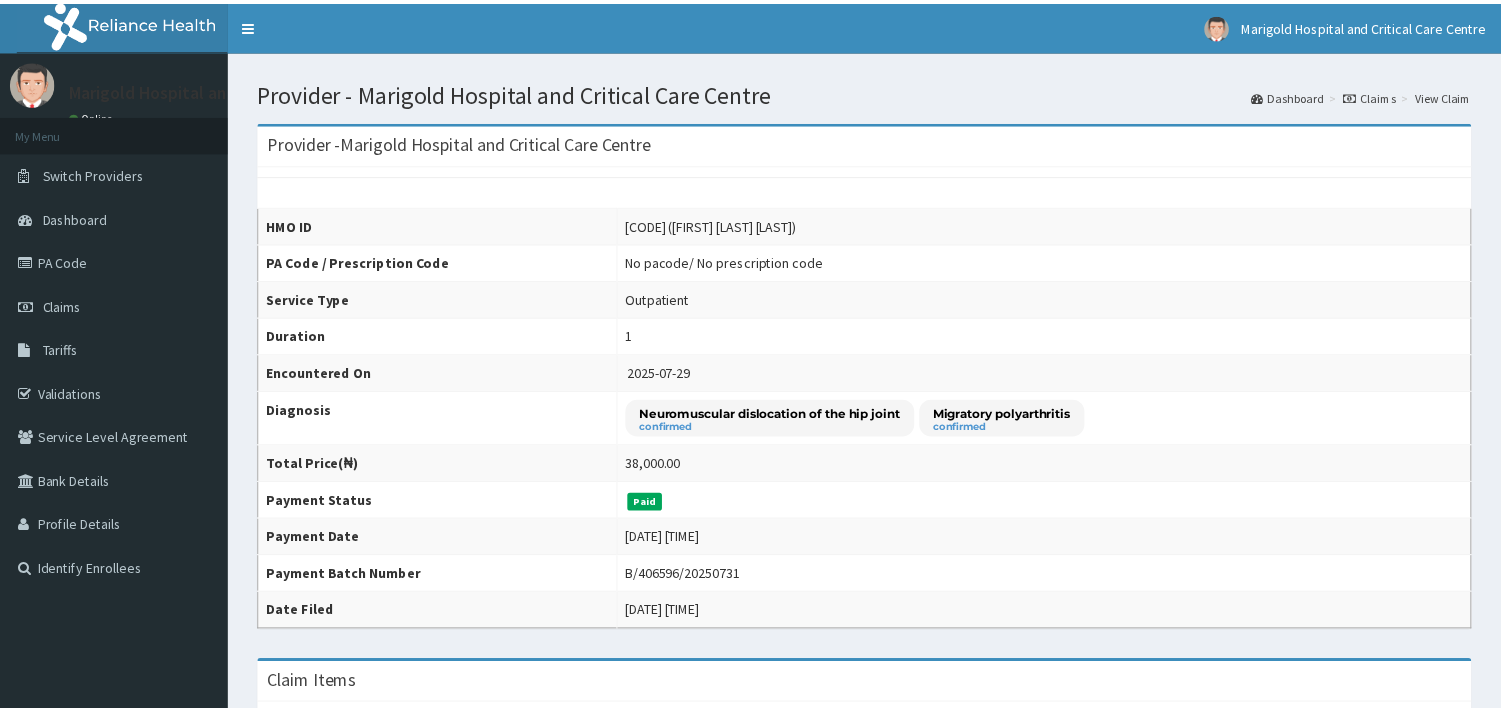 scroll, scrollTop: 0, scrollLeft: 0, axis: both 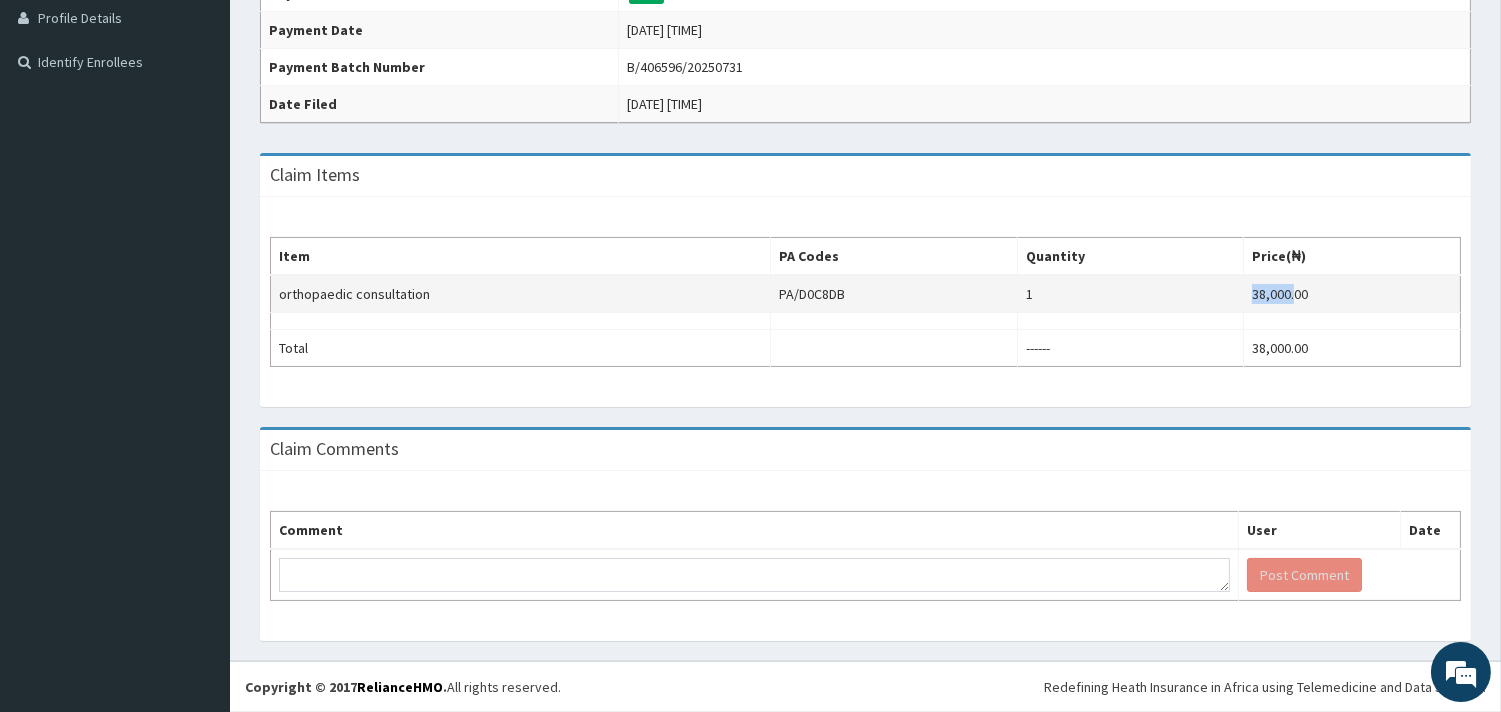 drag, startPoint x: 1250, startPoint y: 294, endPoint x: 1287, endPoint y: 296, distance: 37.054016 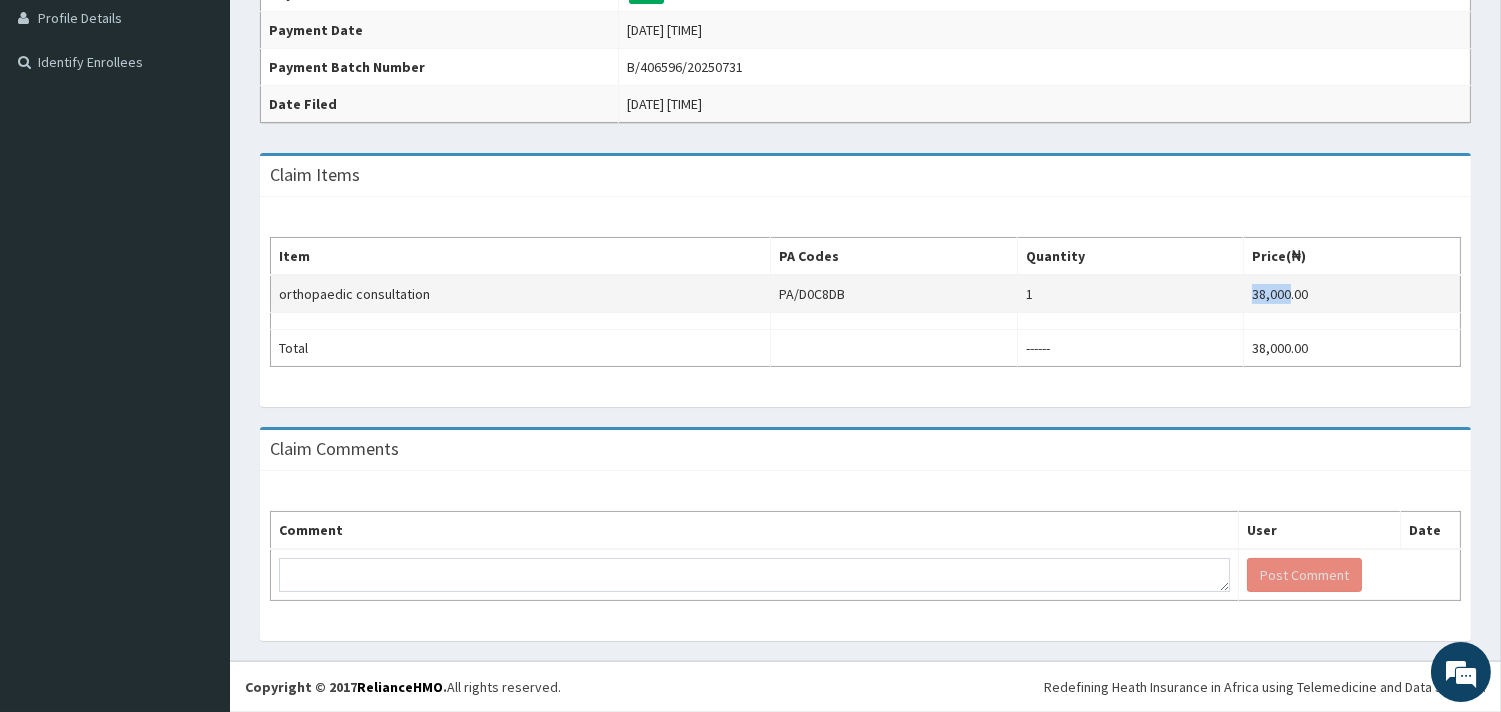 copy on "38,000" 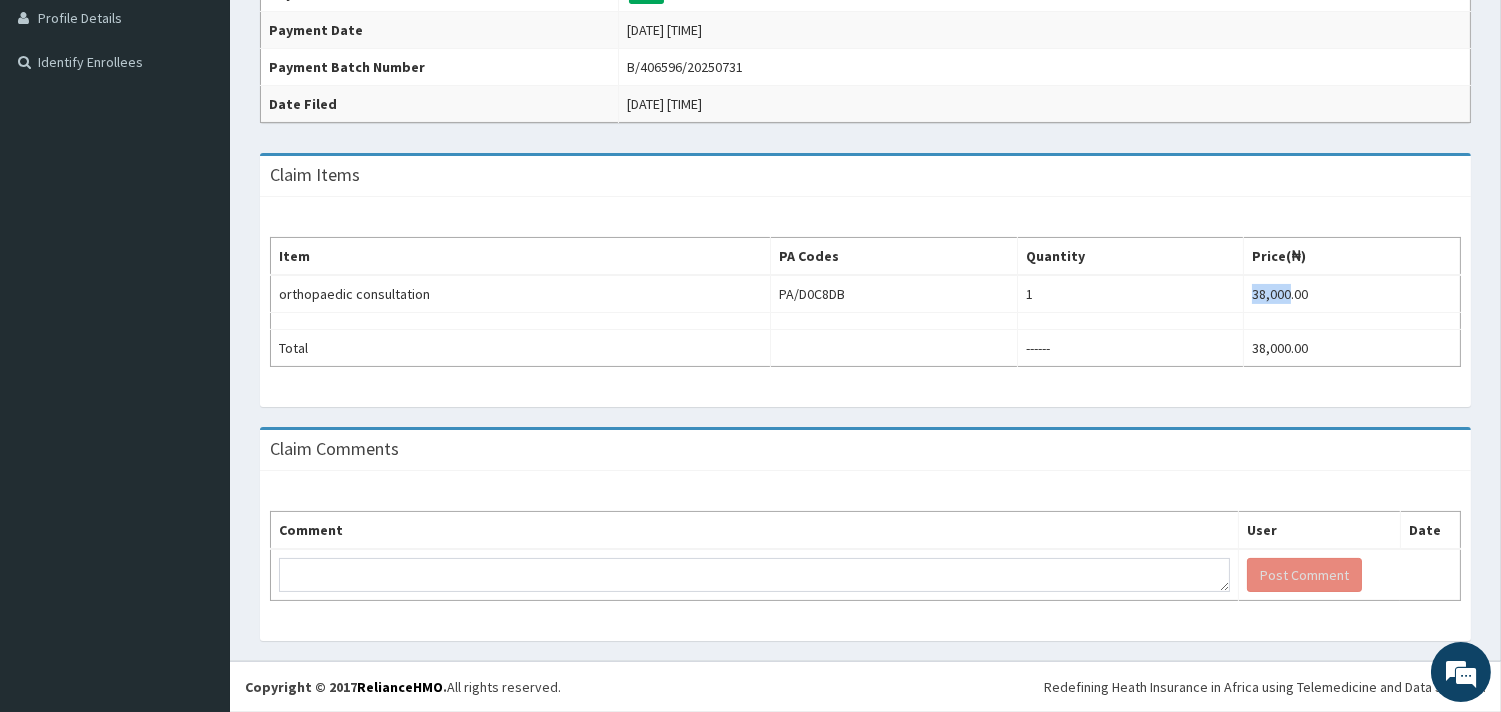 scroll, scrollTop: 0, scrollLeft: 0, axis: both 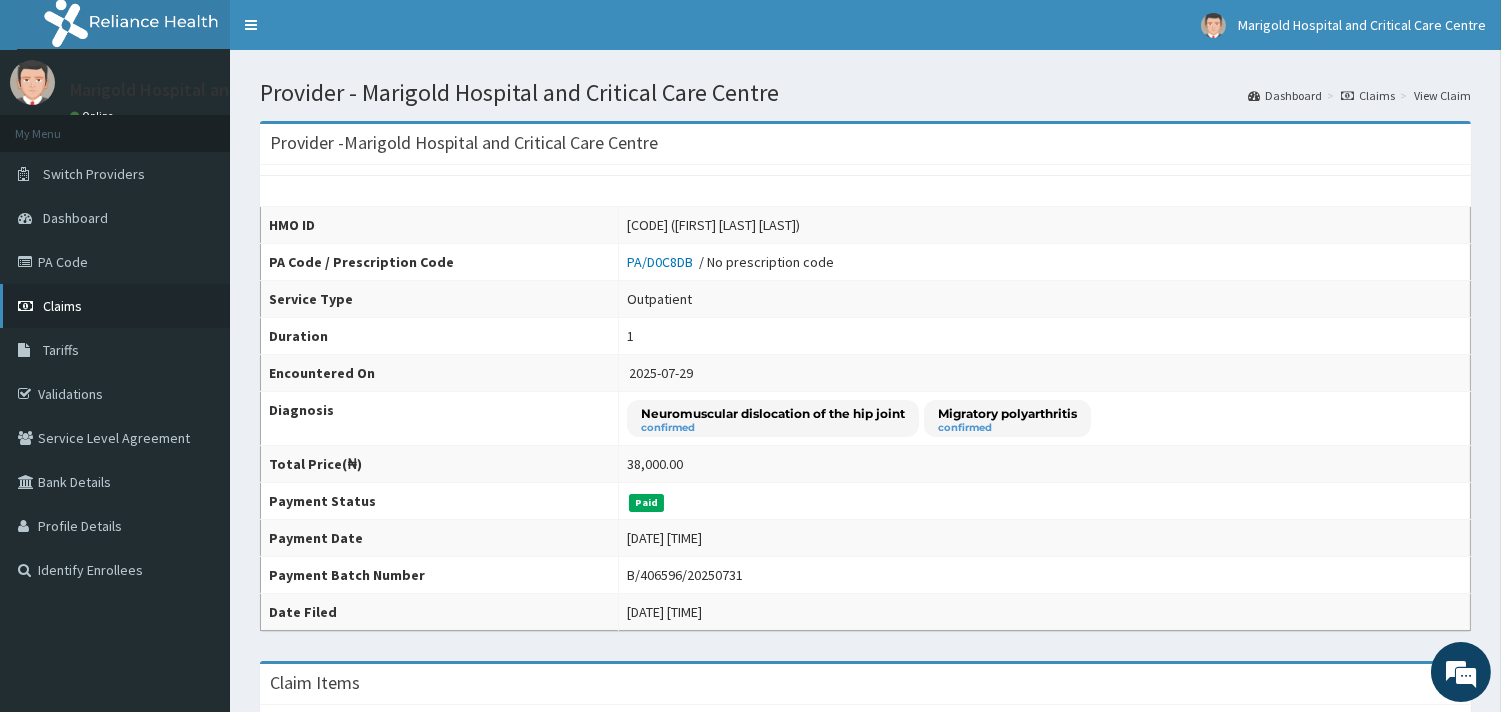 click on "Claims" at bounding box center [62, 306] 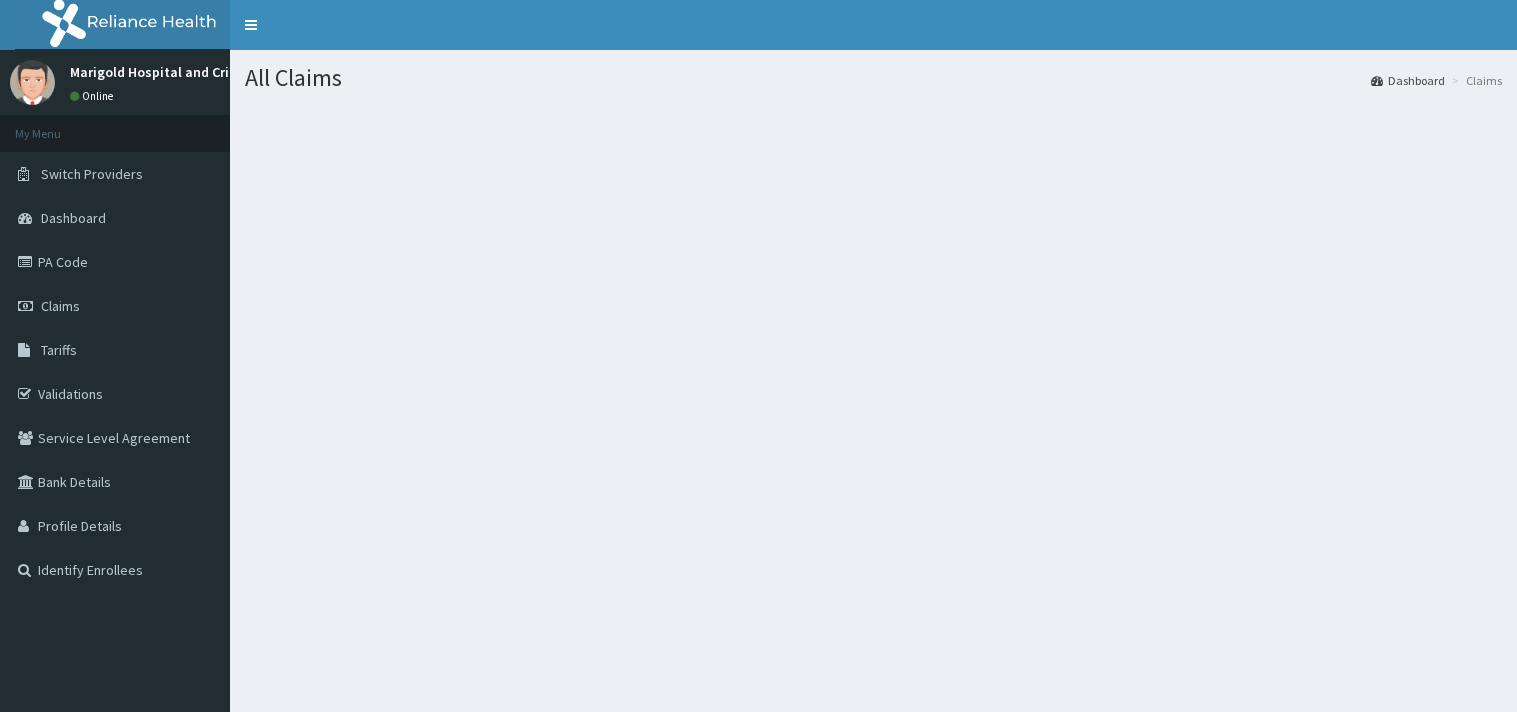 scroll, scrollTop: 0, scrollLeft: 0, axis: both 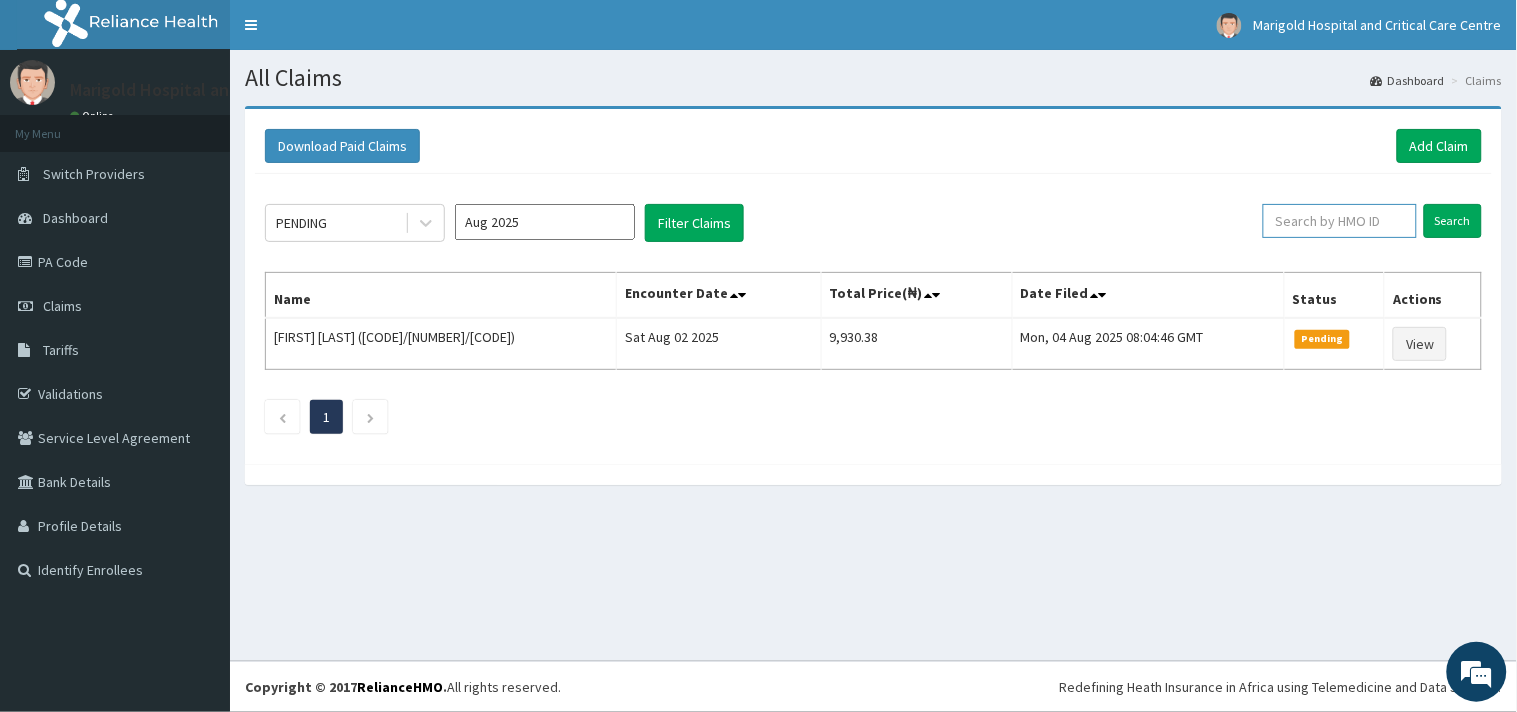 paste on "NAE/10002/A" 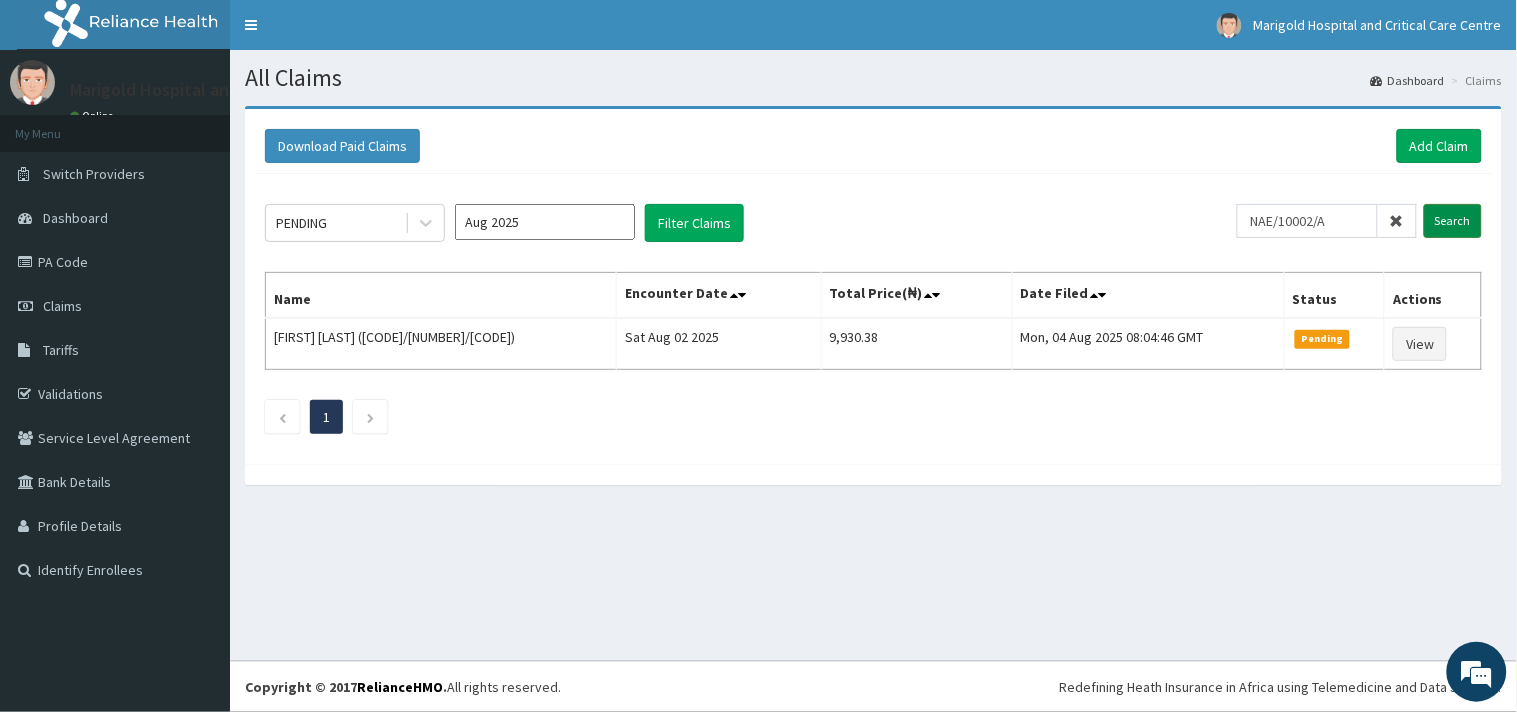 drag, startPoint x: 1453, startPoint y: 214, endPoint x: 1354, endPoint y: 240, distance: 102.357216 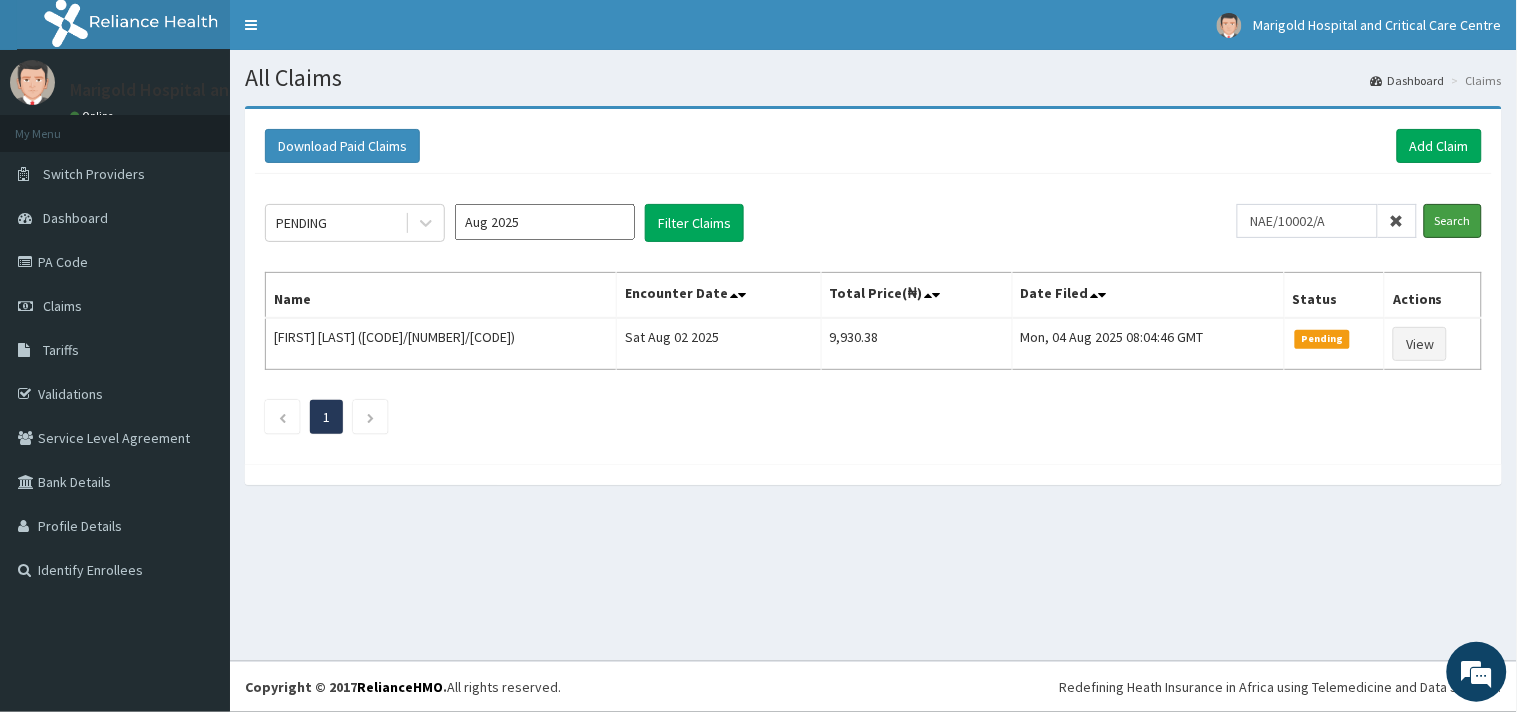 click on "Search" at bounding box center [1453, 221] 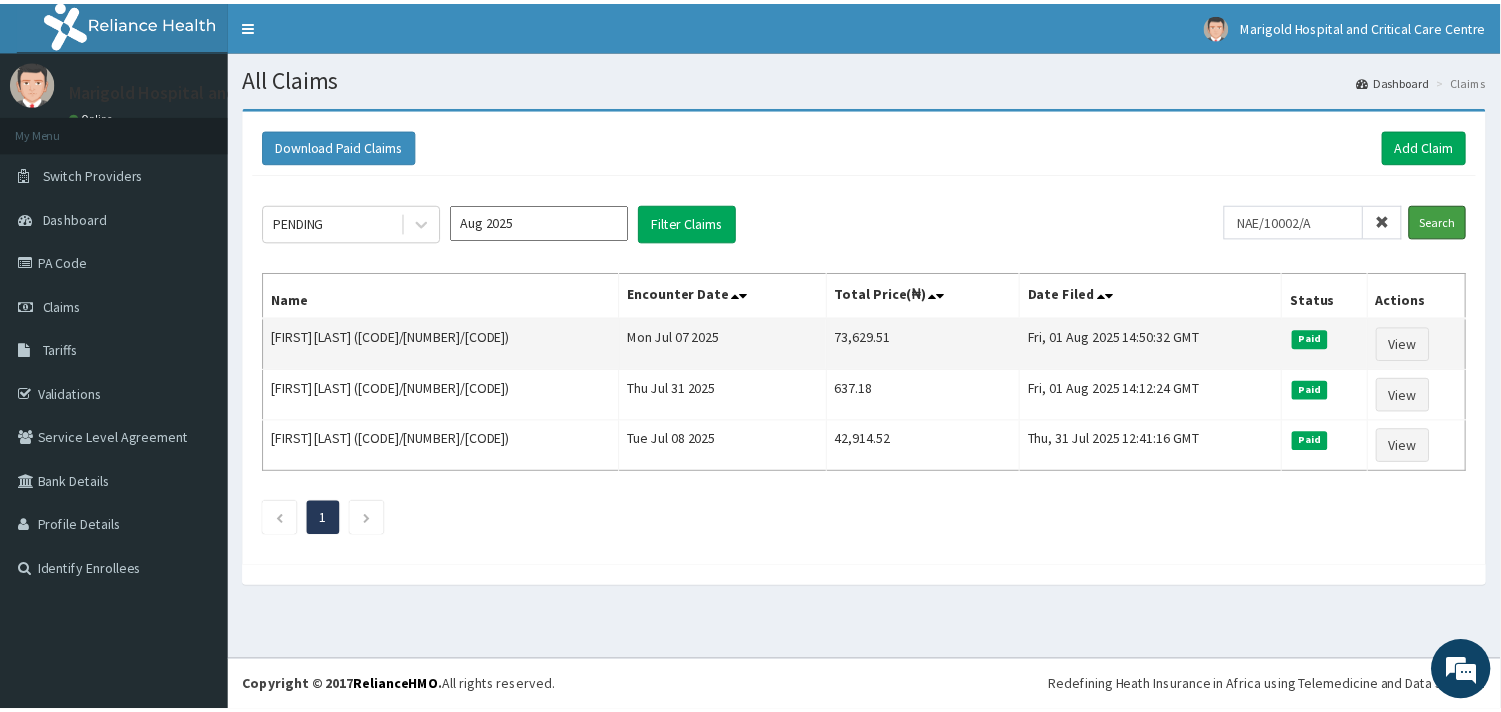 scroll, scrollTop: 0, scrollLeft: 0, axis: both 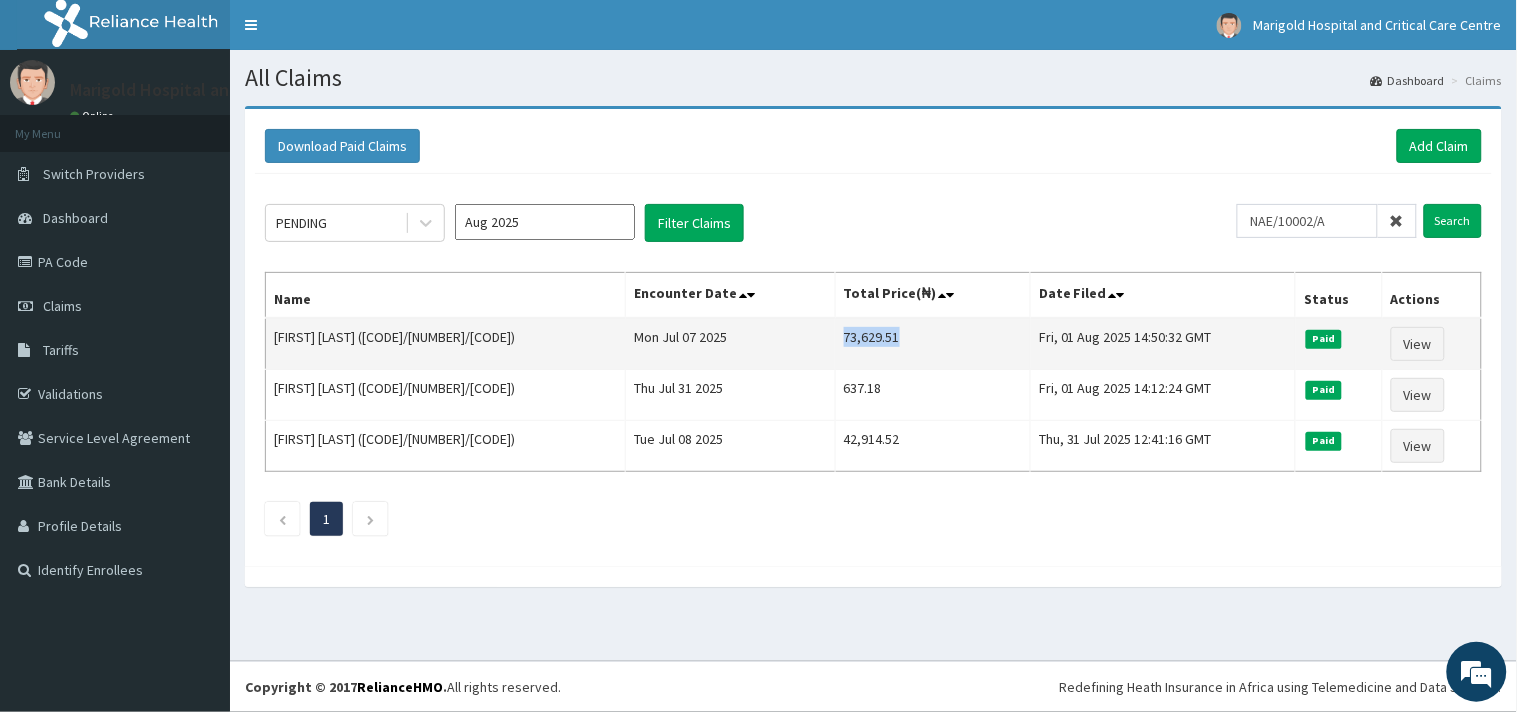 drag, startPoint x: 796, startPoint y: 334, endPoint x: 887, endPoint y: 331, distance: 91.04944 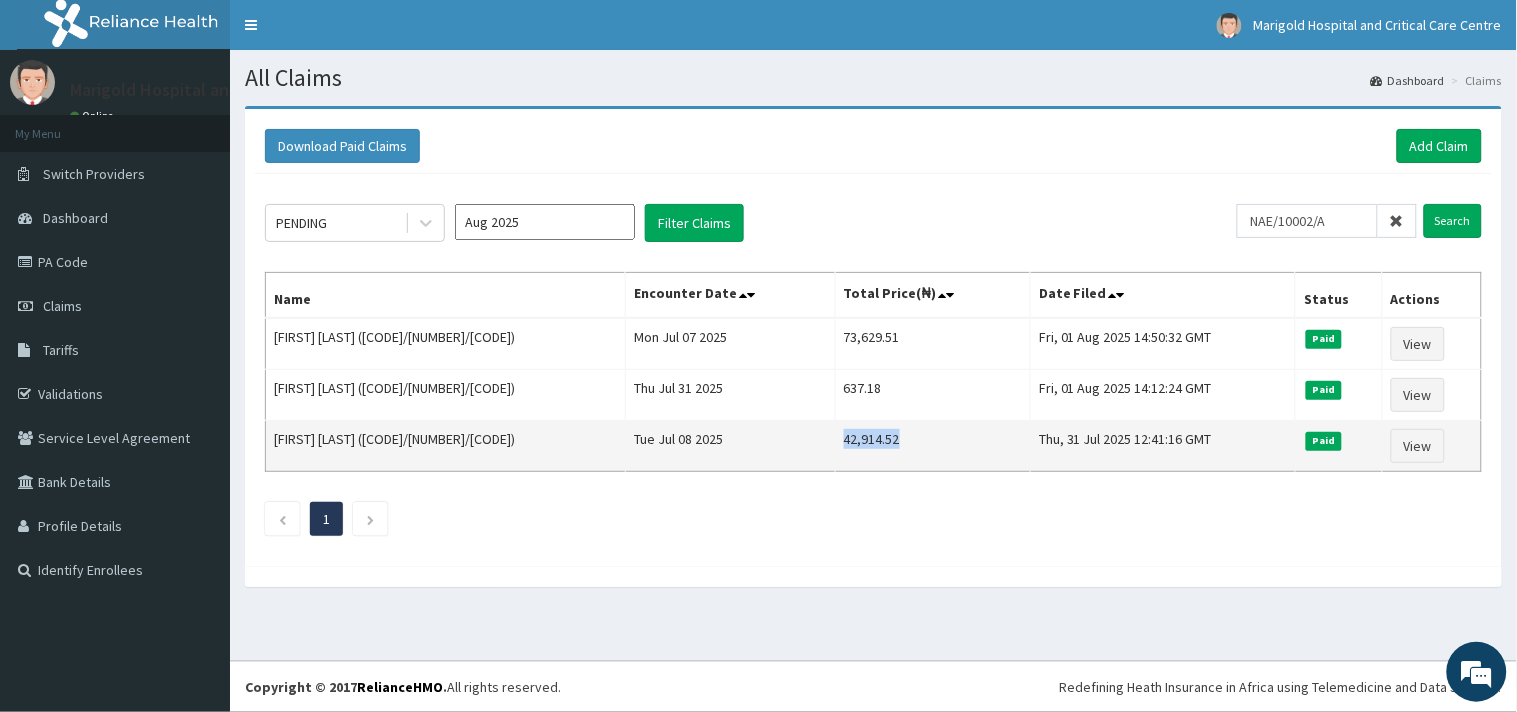 drag, startPoint x: 797, startPoint y: 435, endPoint x: 884, endPoint y: 440, distance: 87.14356 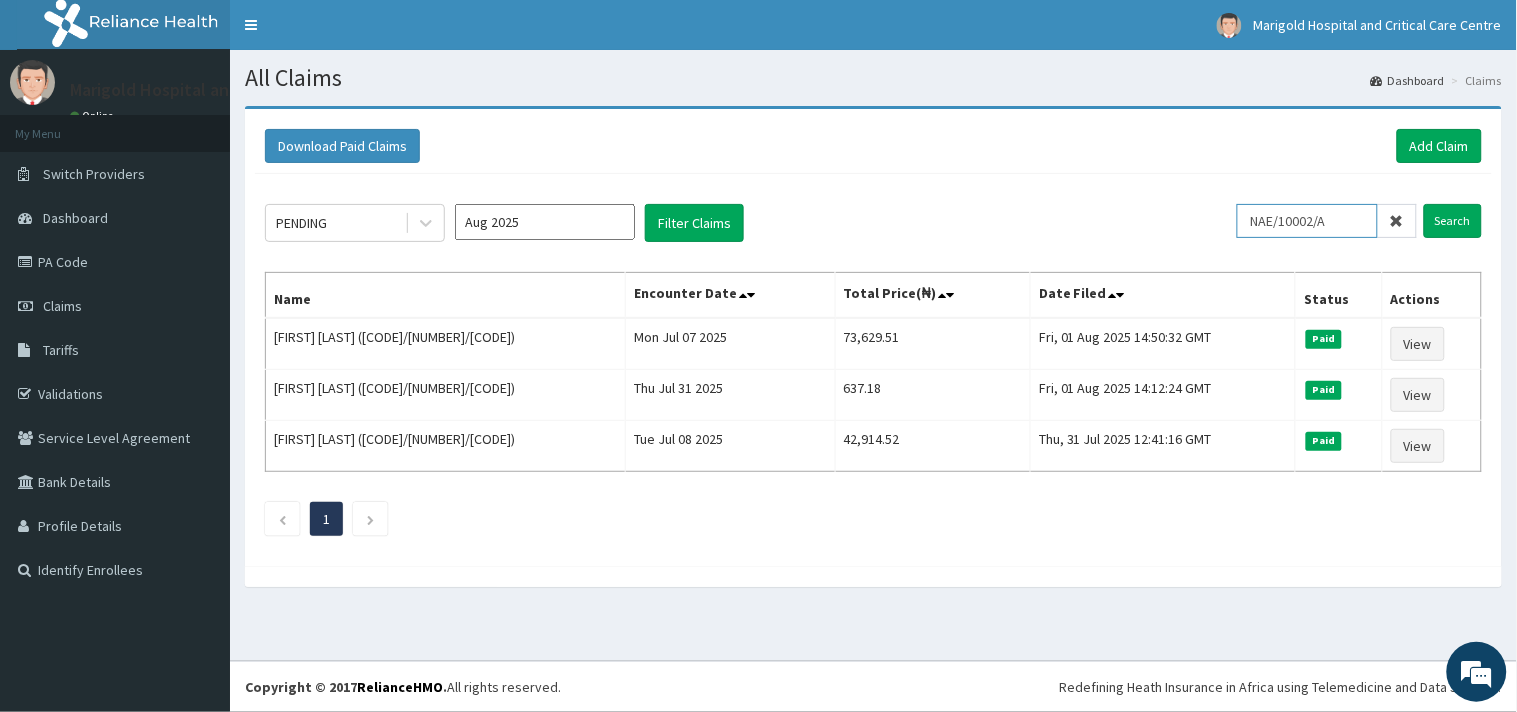 drag, startPoint x: 1361, startPoint y: 223, endPoint x: 1207, endPoint y: 223, distance: 154 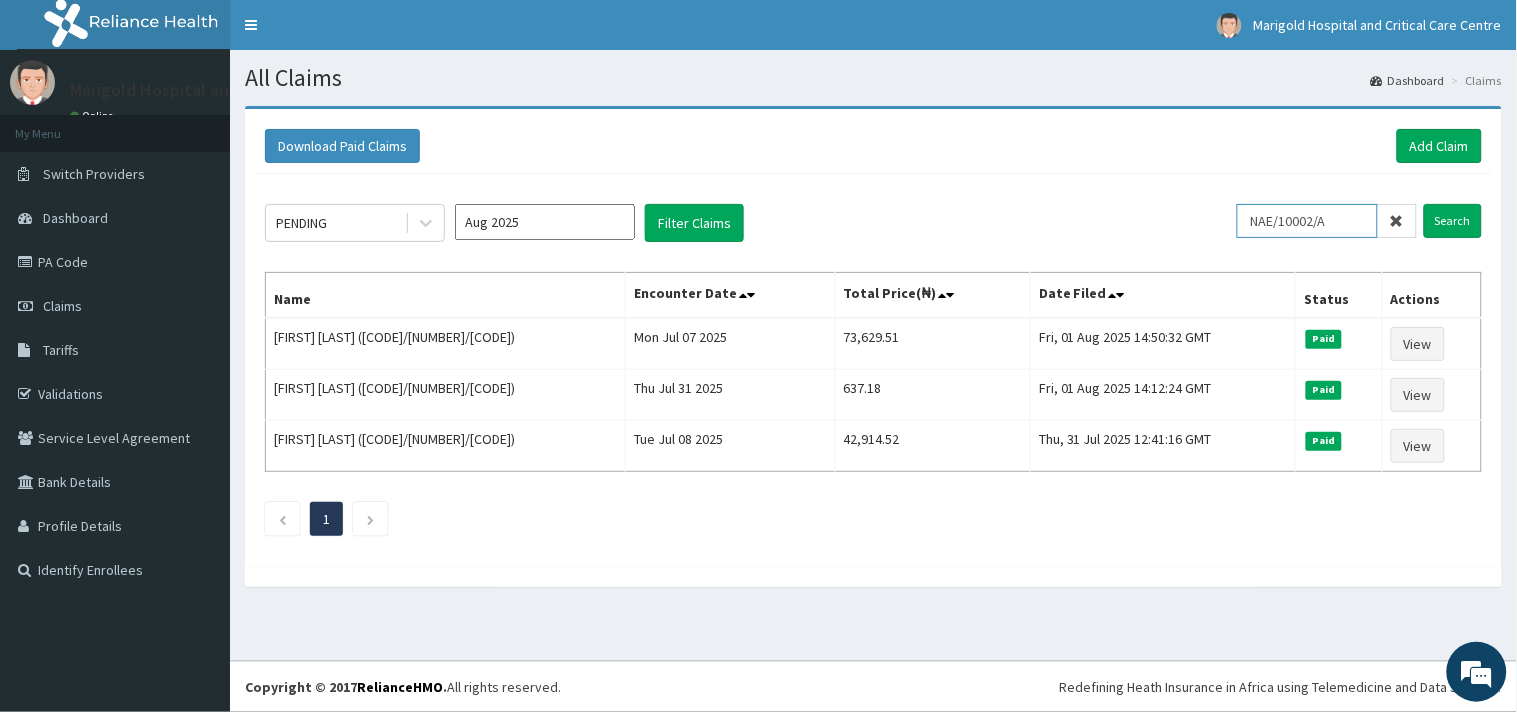 paste on "EFI/10025/B" 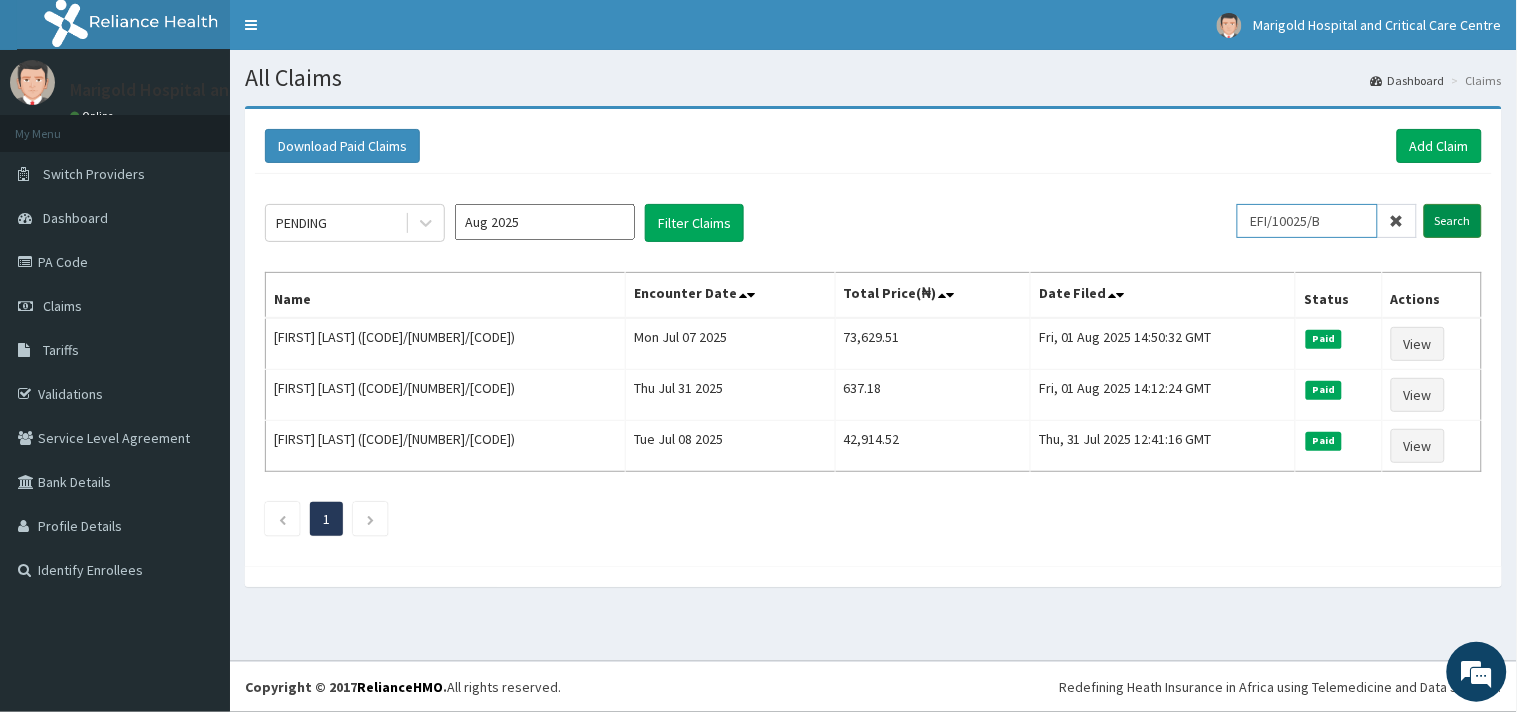 type on "EFI/10025/B" 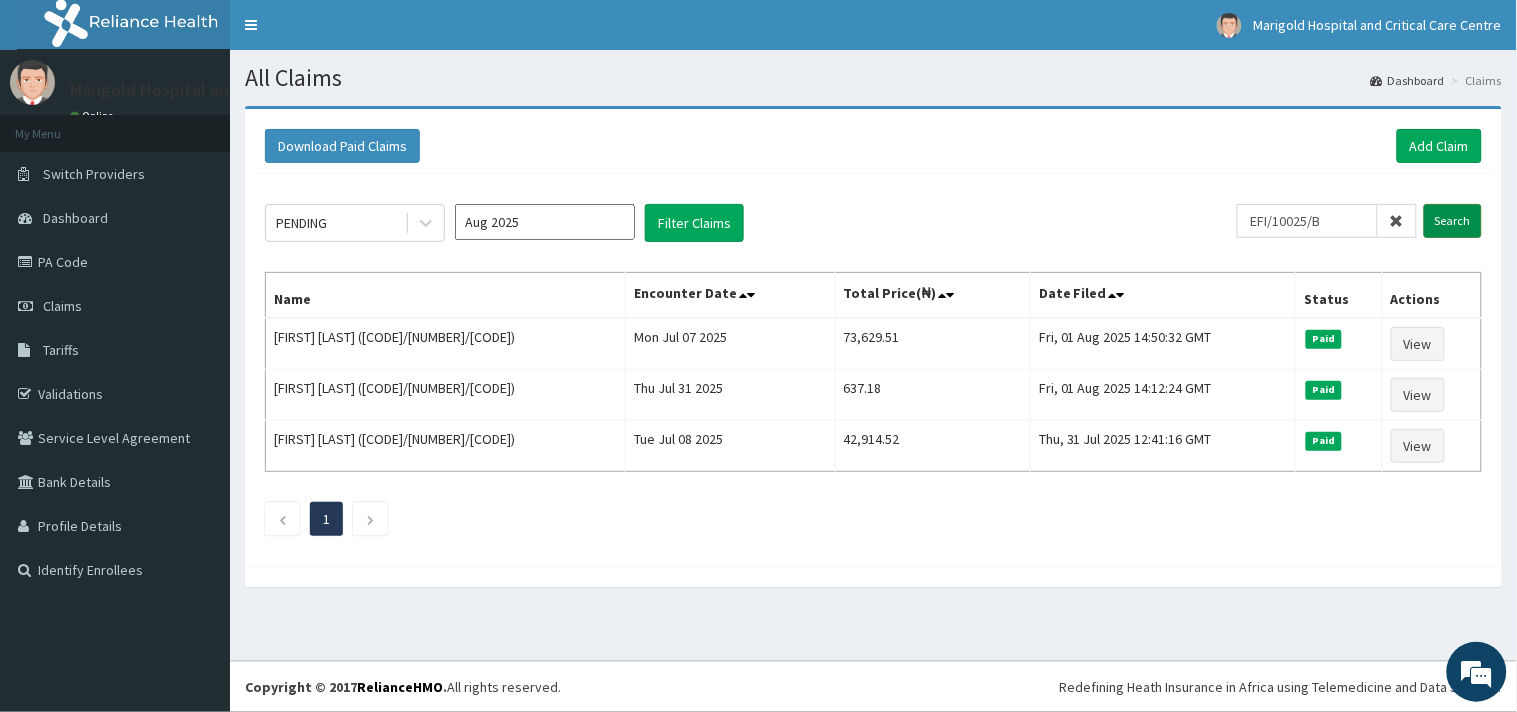 click on "Search" at bounding box center [1453, 221] 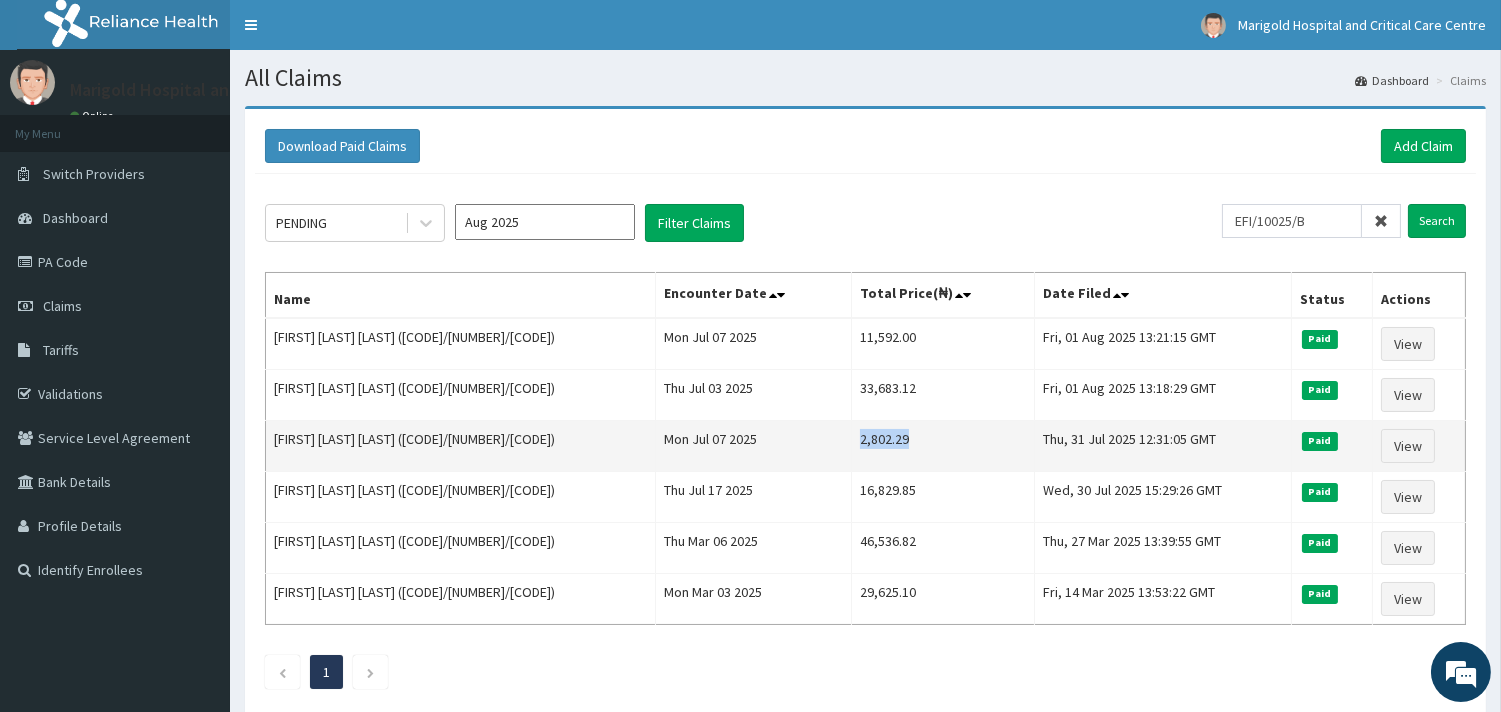 drag, startPoint x: 828, startPoint y: 433, endPoint x: 903, endPoint y: 441, distance: 75.42546 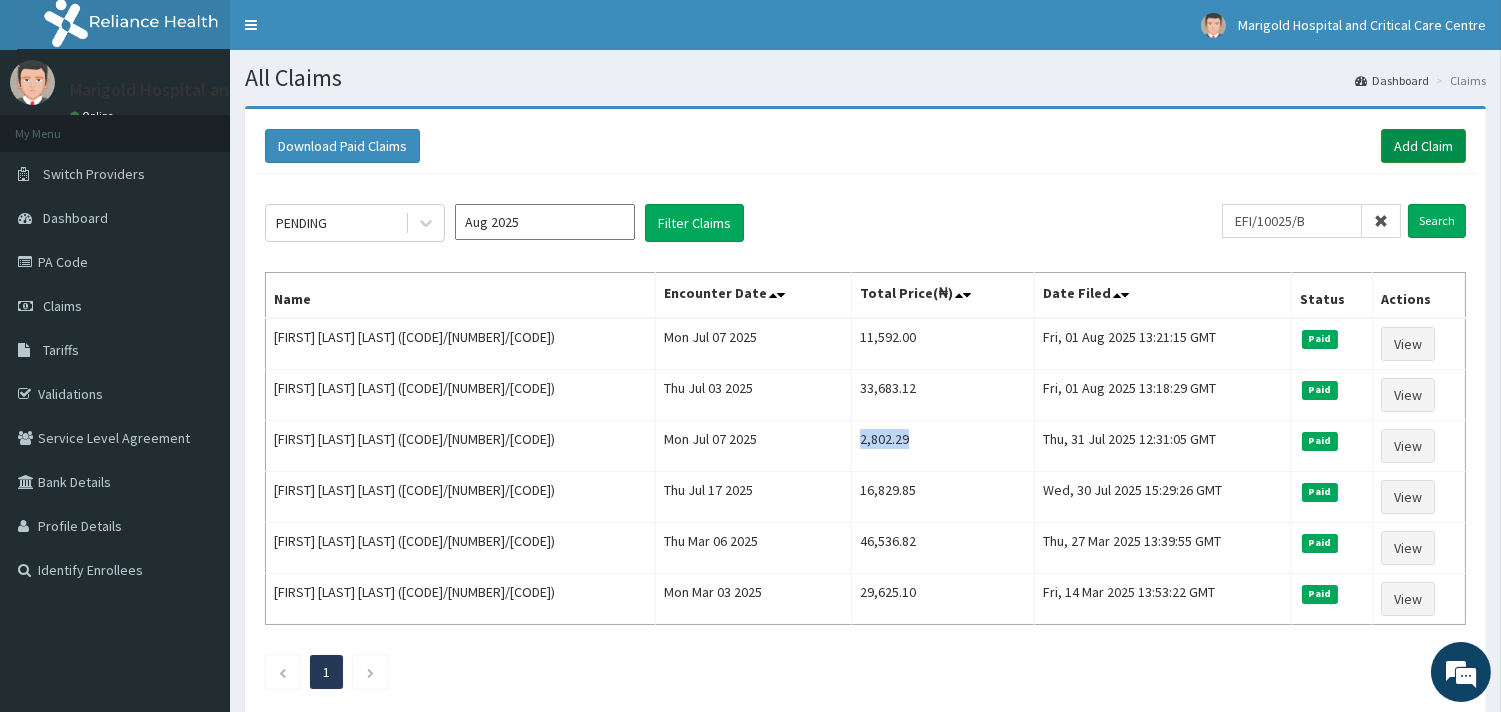 click on "Add Claim" at bounding box center [1423, 146] 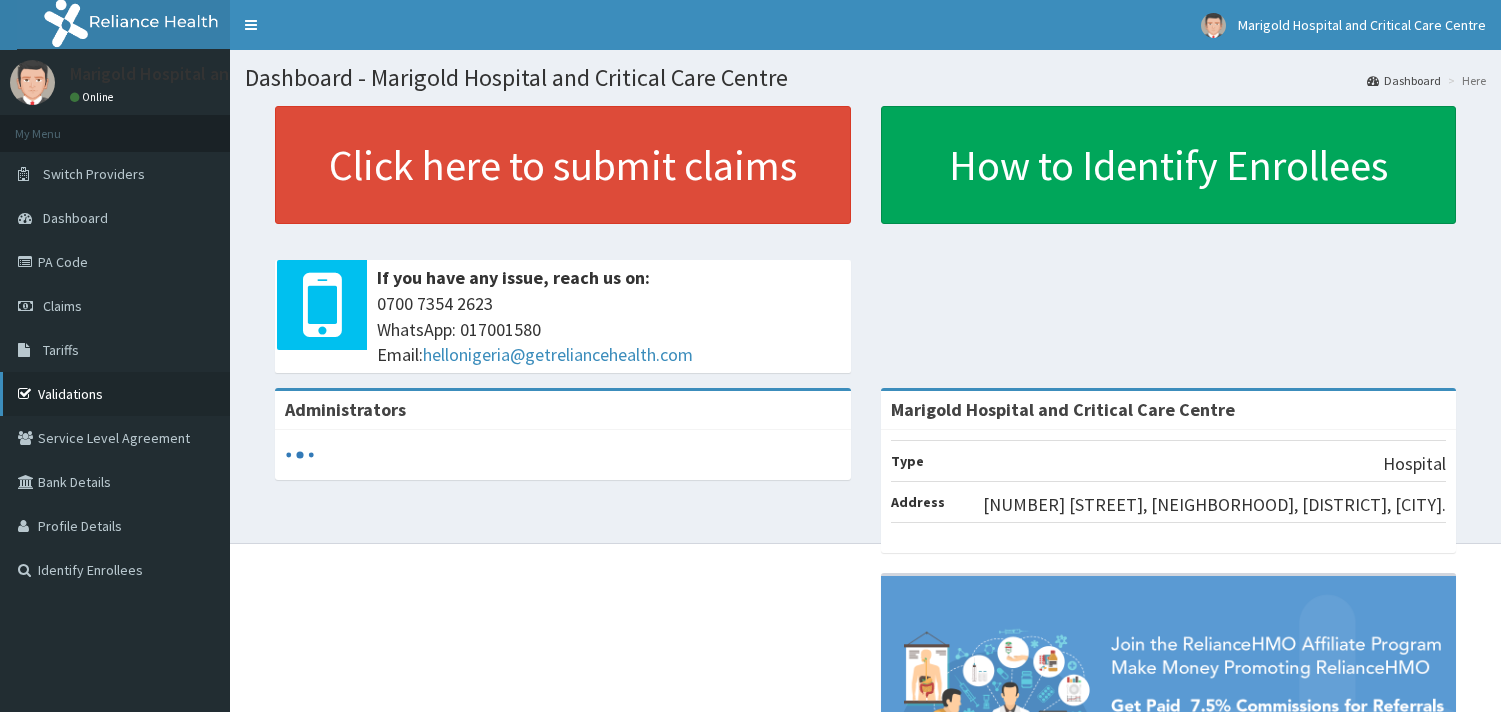 scroll, scrollTop: 0, scrollLeft: 0, axis: both 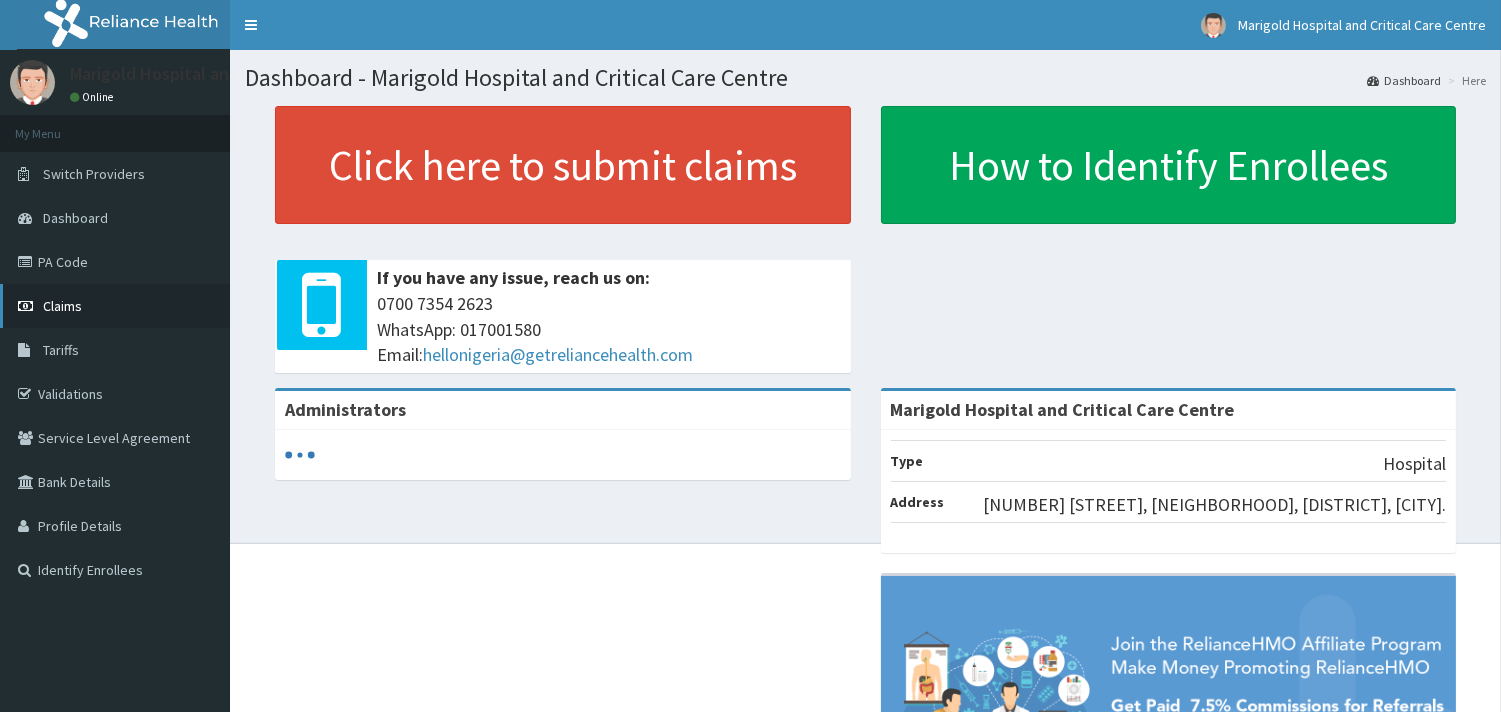 click on "Claims" at bounding box center (115, 306) 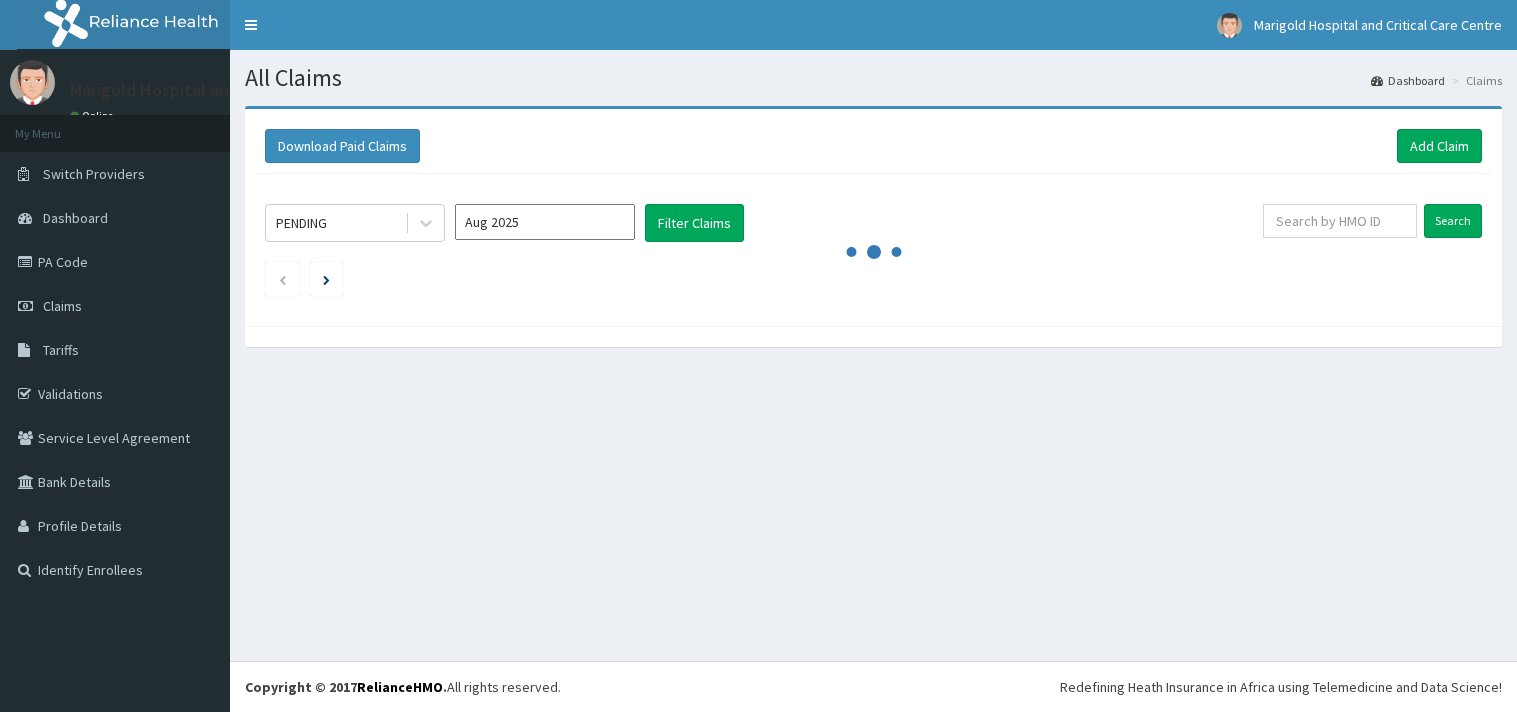 scroll, scrollTop: 0, scrollLeft: 0, axis: both 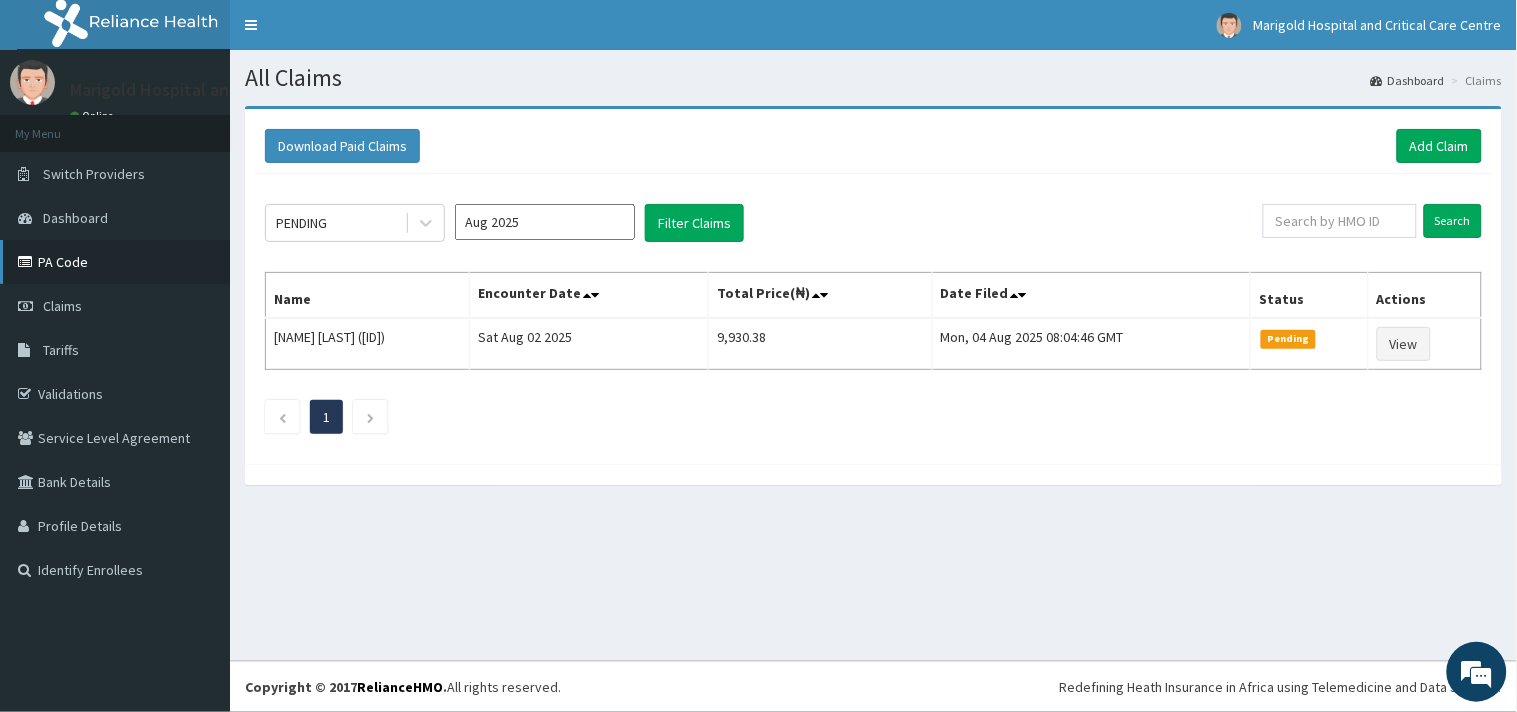 click on "PA Code" at bounding box center [115, 262] 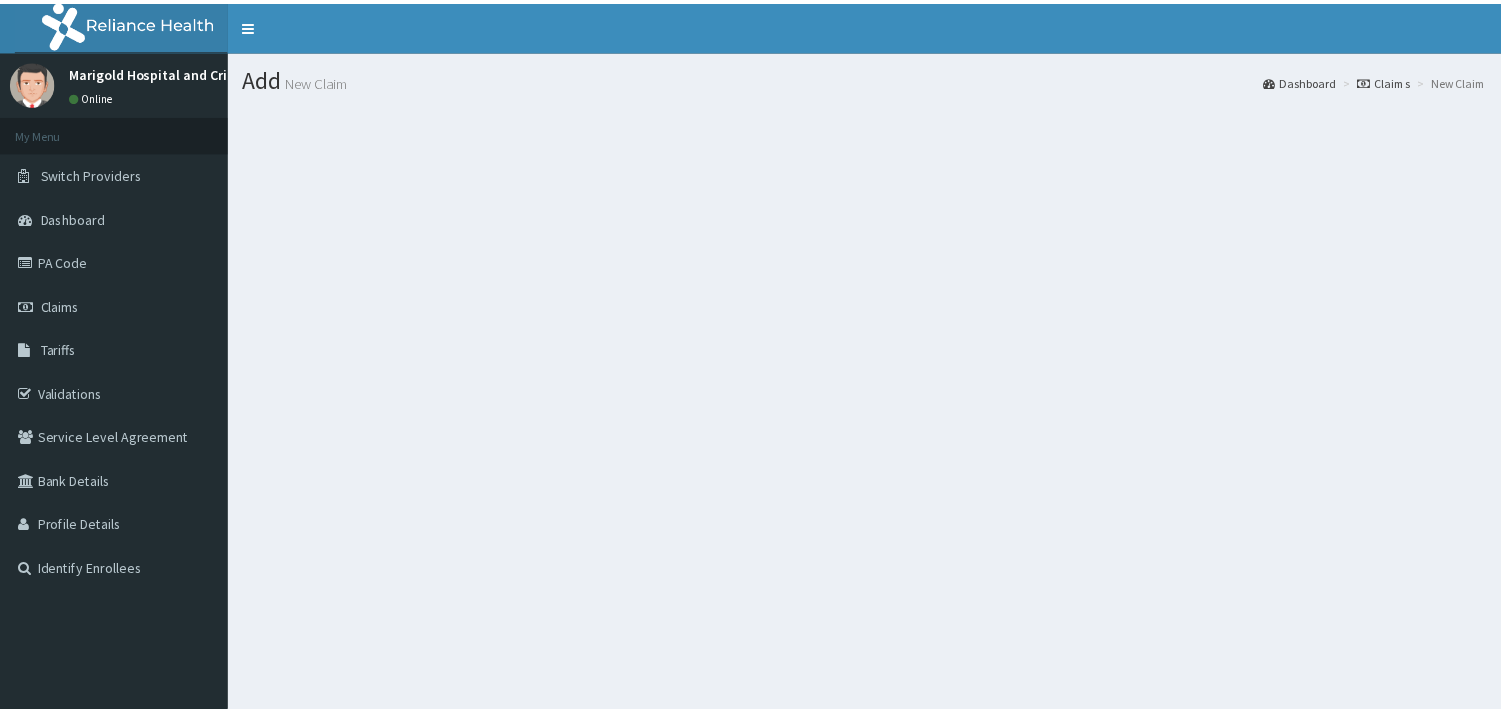 scroll, scrollTop: 0, scrollLeft: 0, axis: both 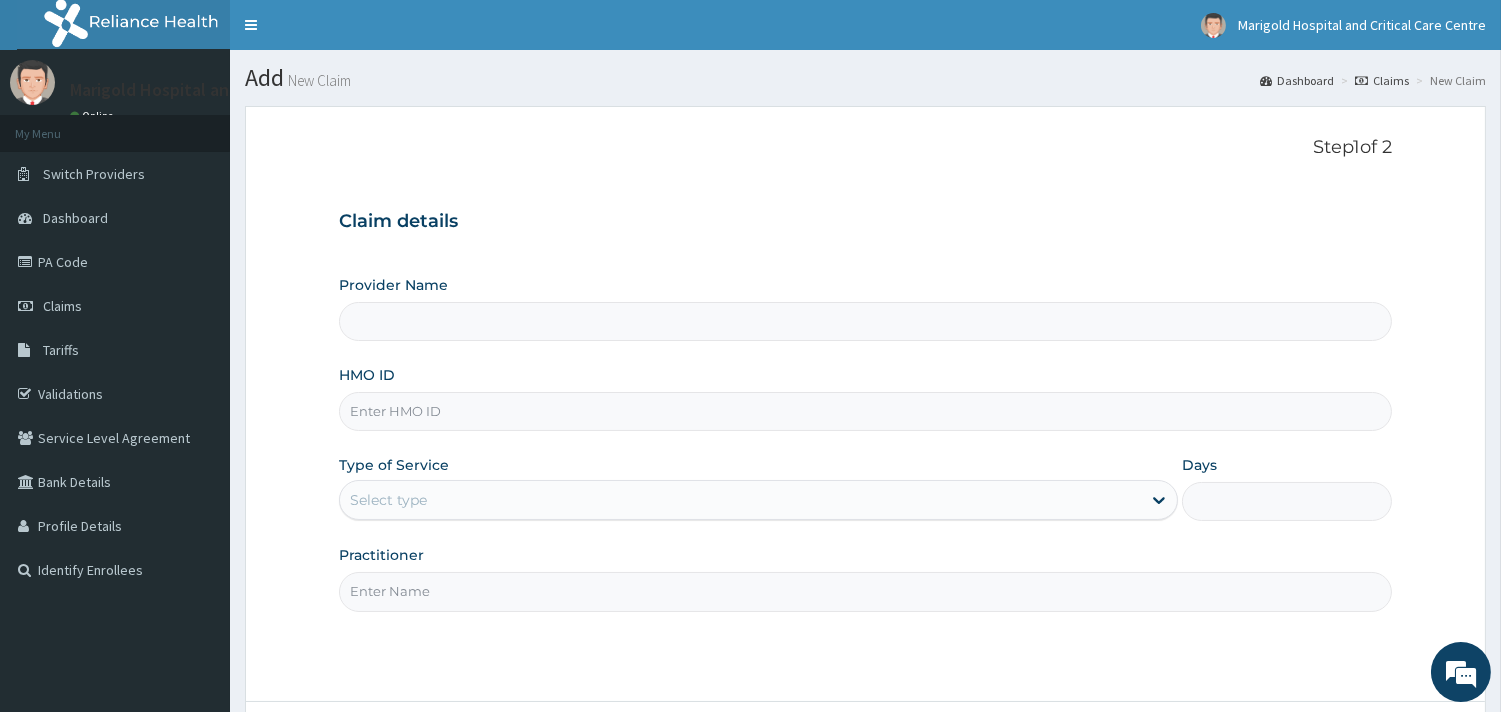 paste on "OCC/[REDACTED]/A" 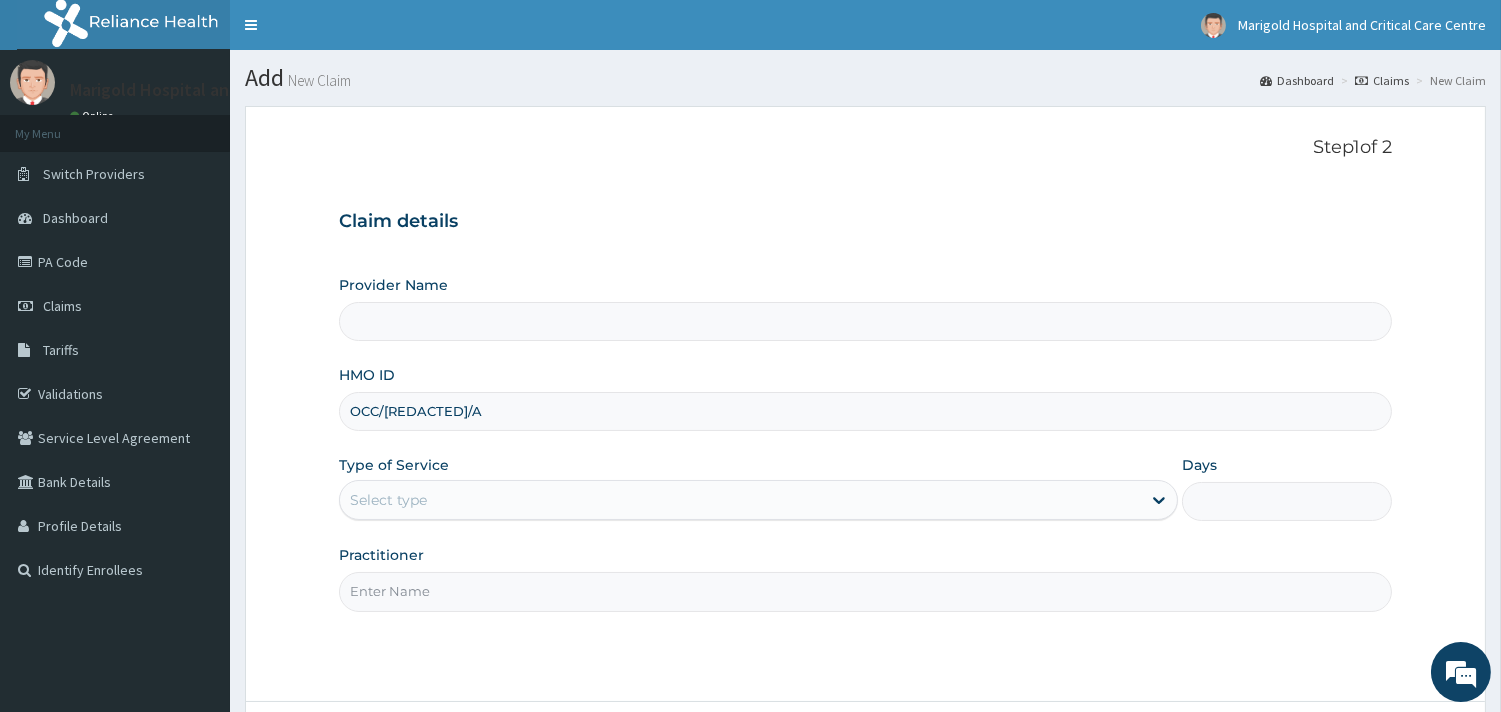 type on "OCC/[REDACTED]/A" 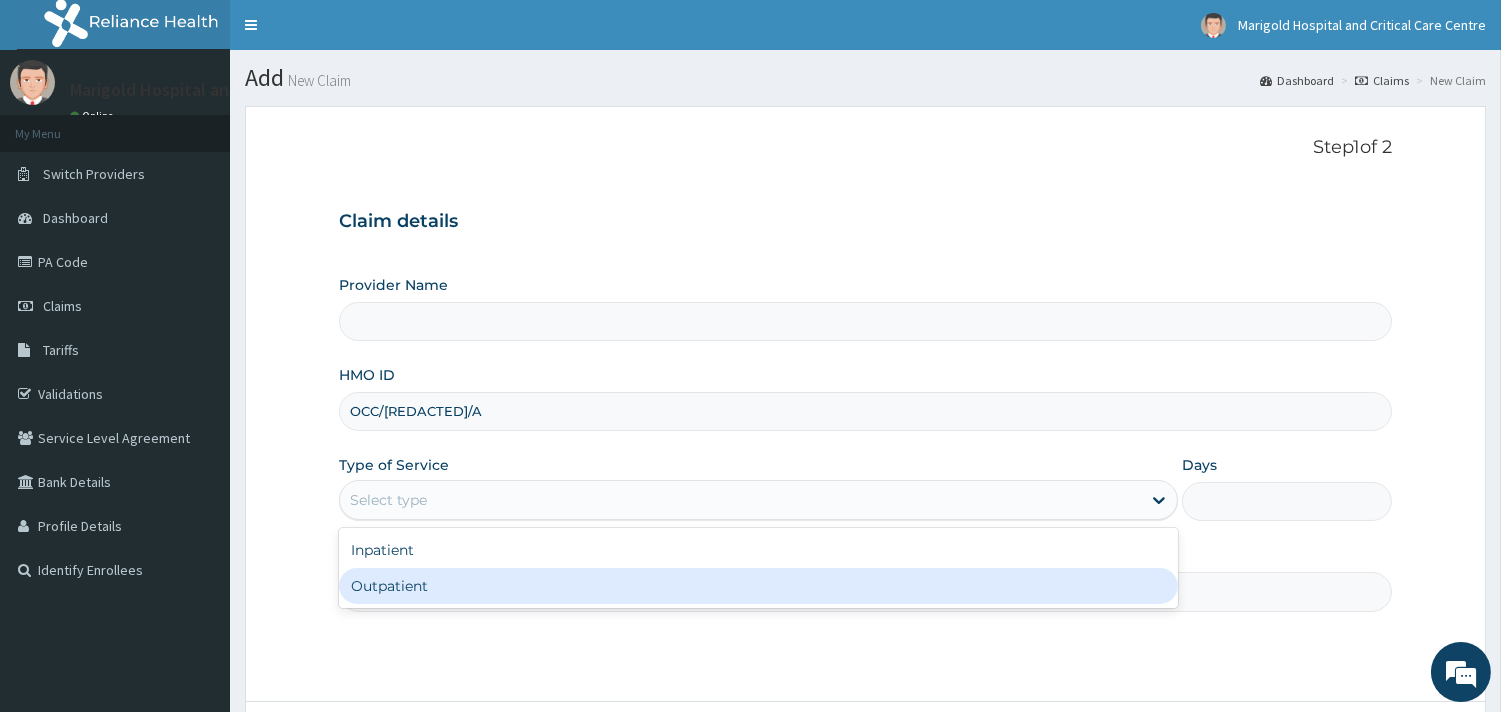 type on "Marigold Hospital and Critical Care Centre" 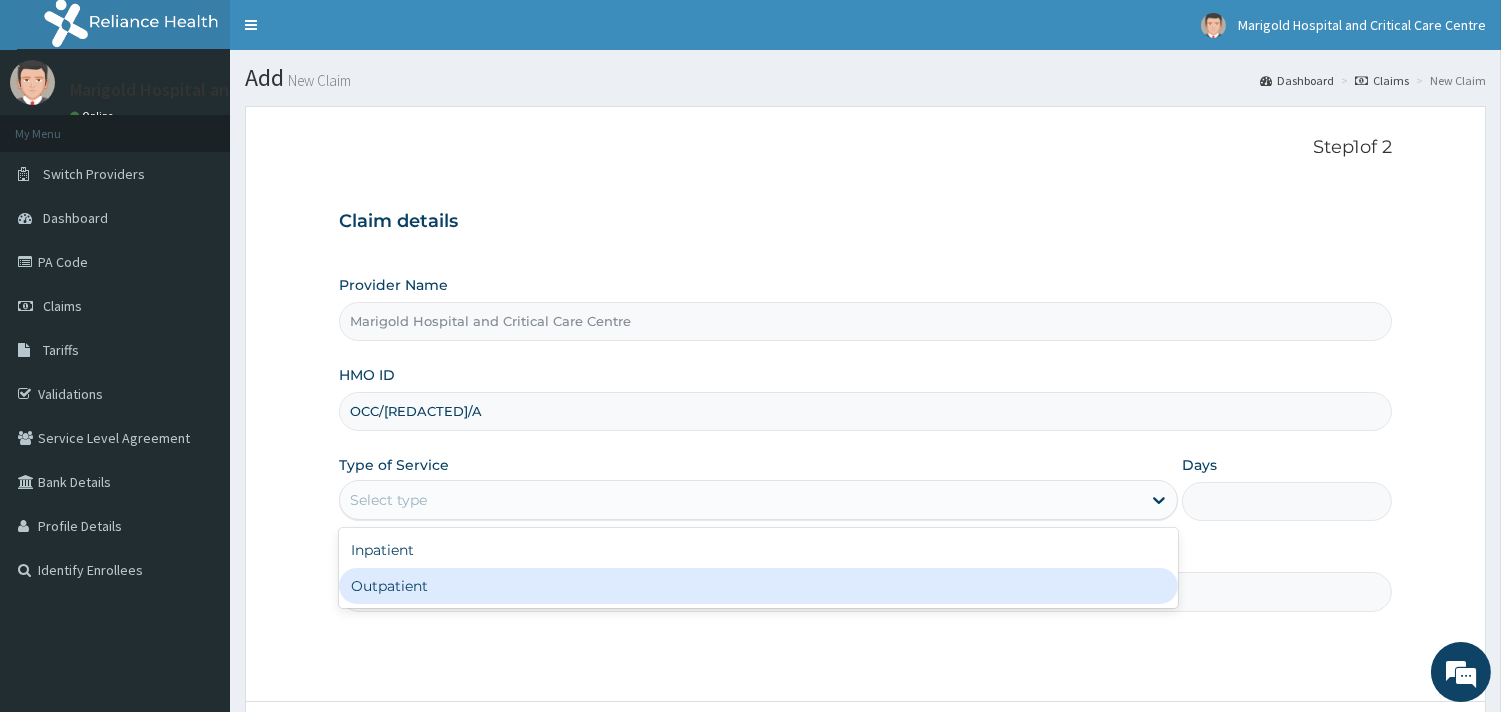 click on "Outpatient" at bounding box center [758, 586] 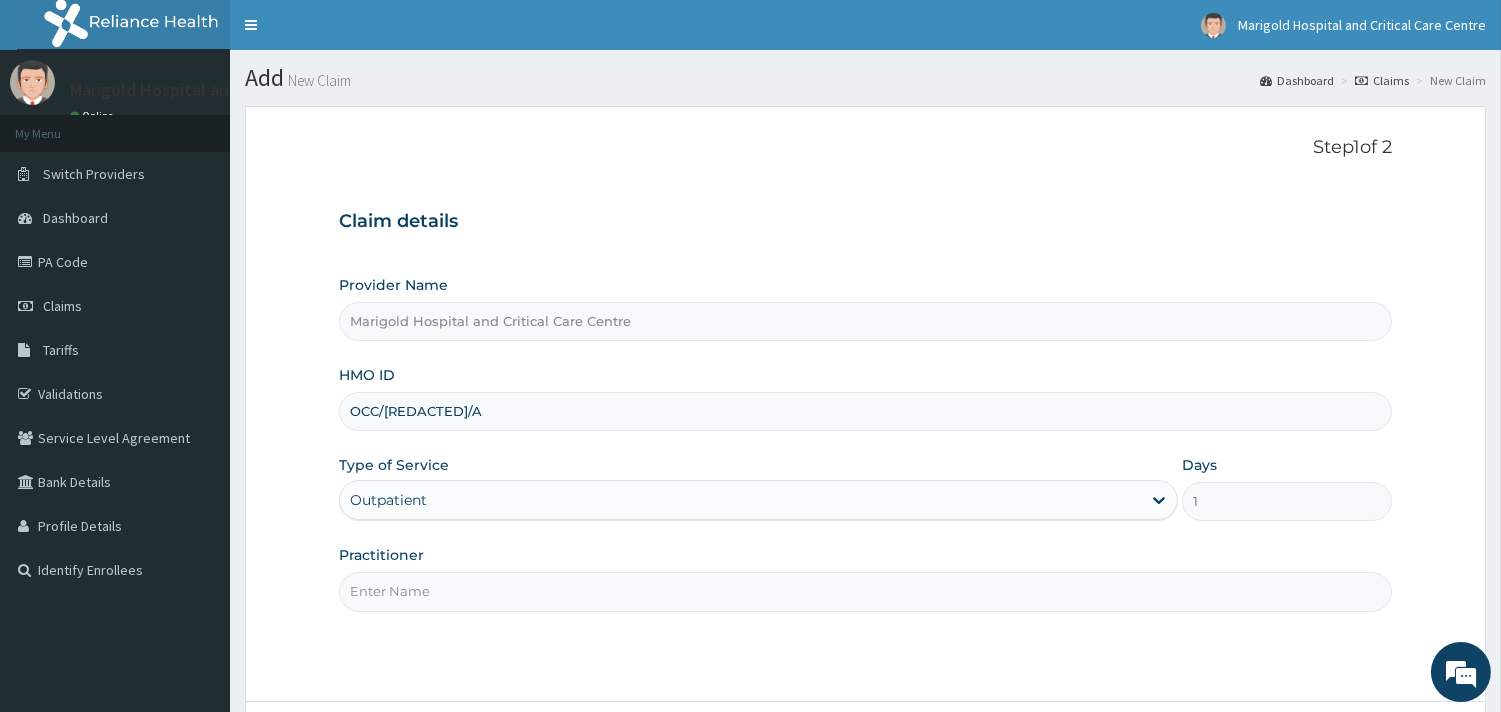 click on "Practitioner" at bounding box center (865, 591) 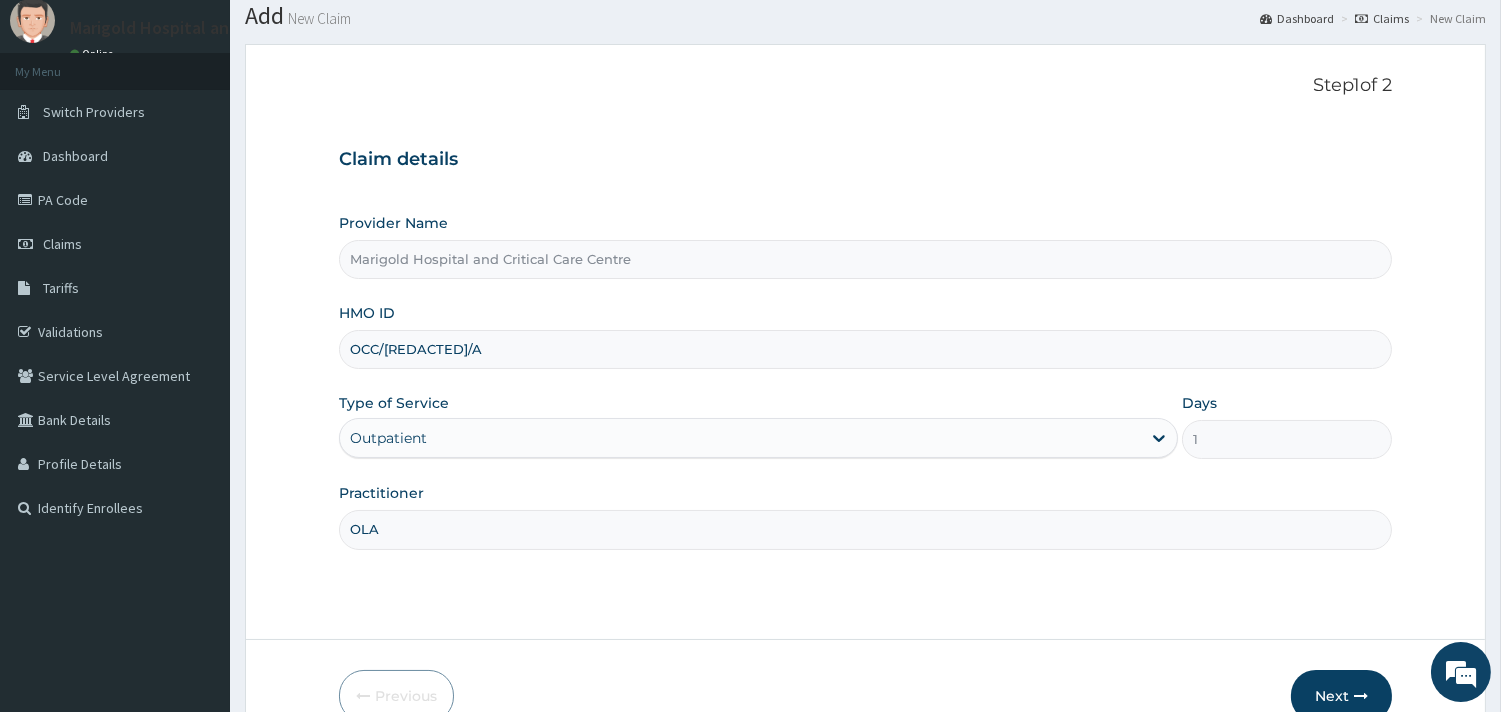 scroll, scrollTop: 170, scrollLeft: 0, axis: vertical 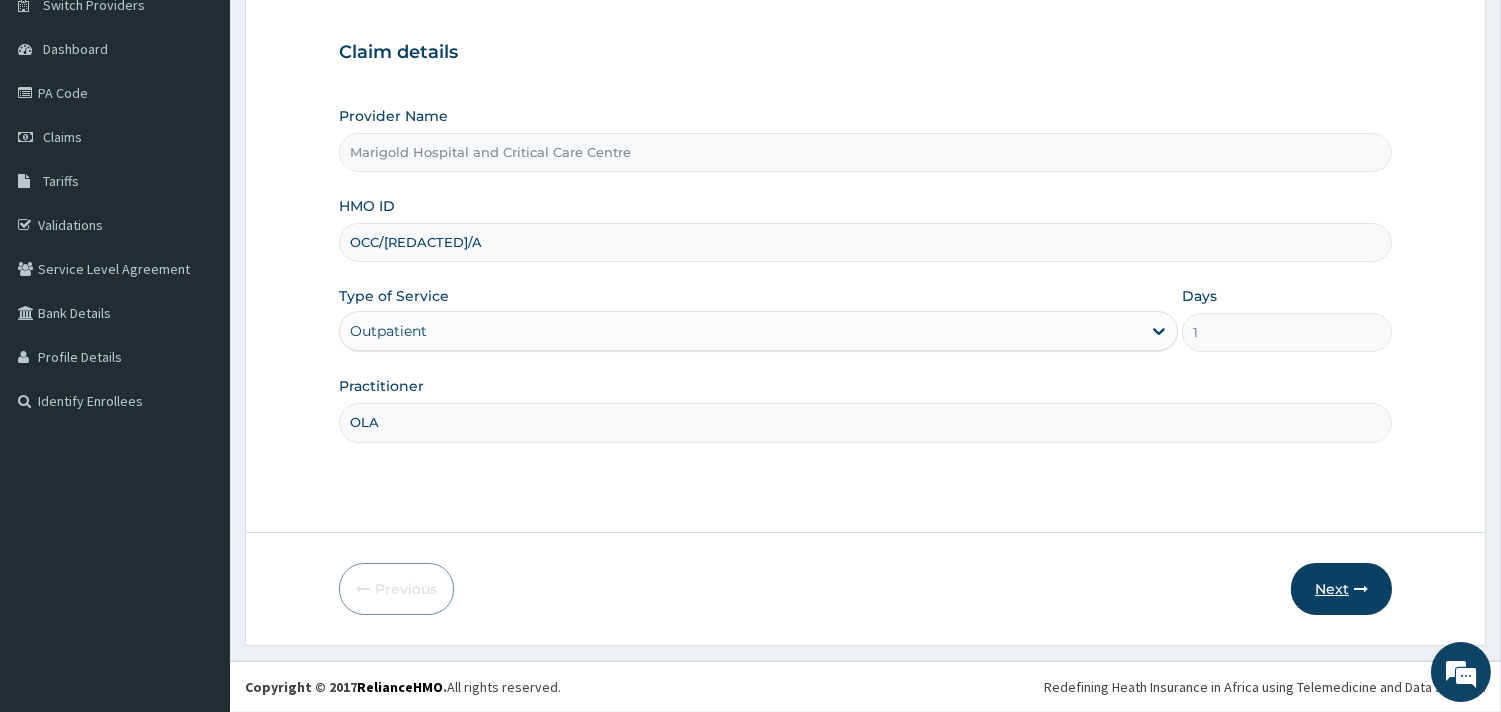 type on "OLA" 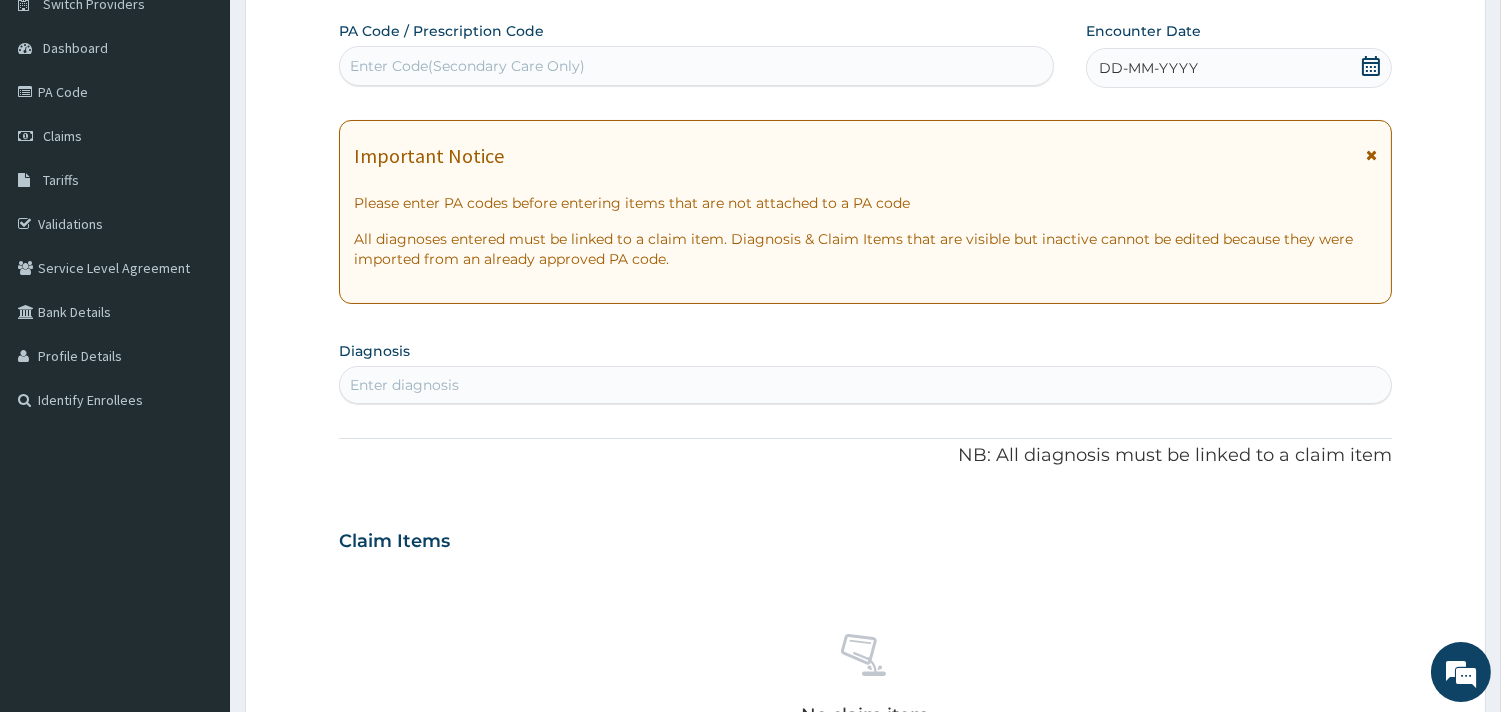 click on "Enter Code(Secondary Care Only)" at bounding box center (696, 66) 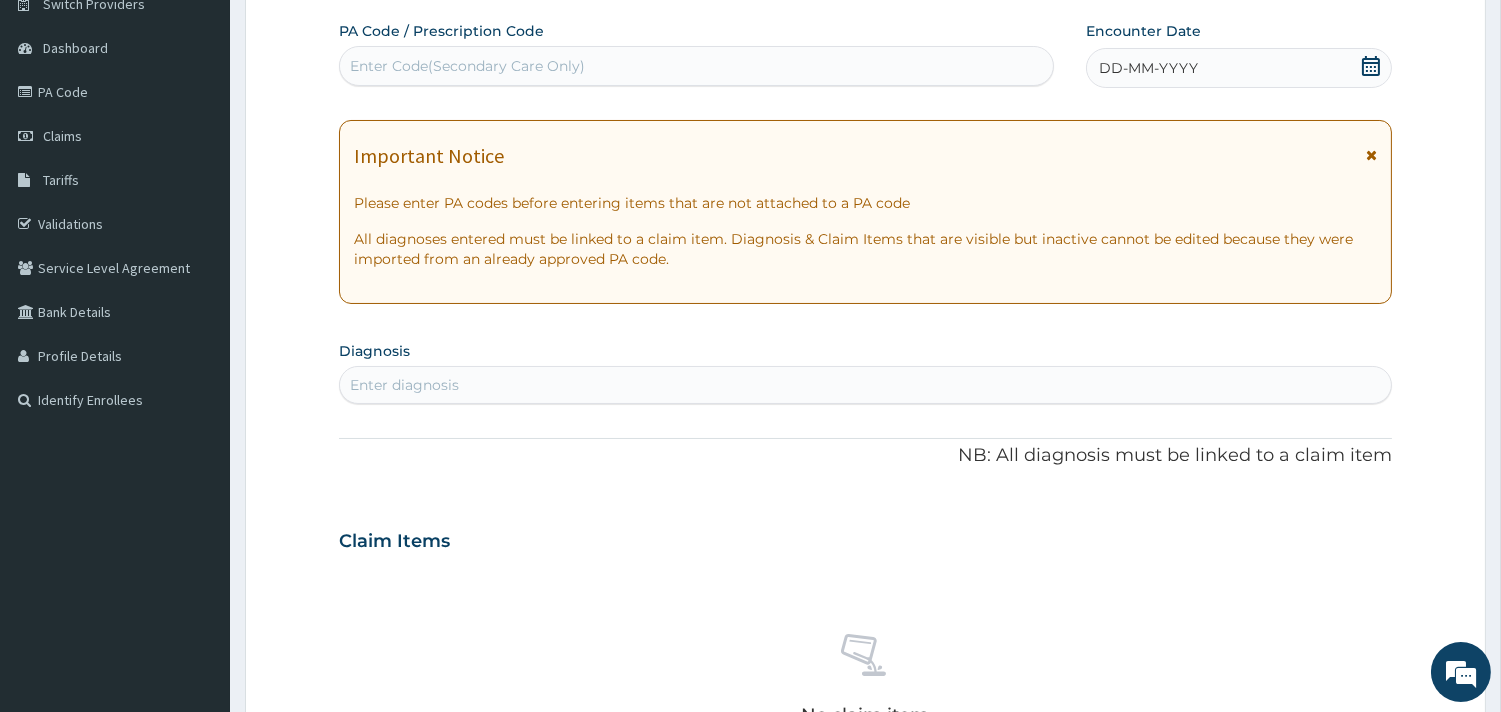 scroll, scrollTop: 0, scrollLeft: 0, axis: both 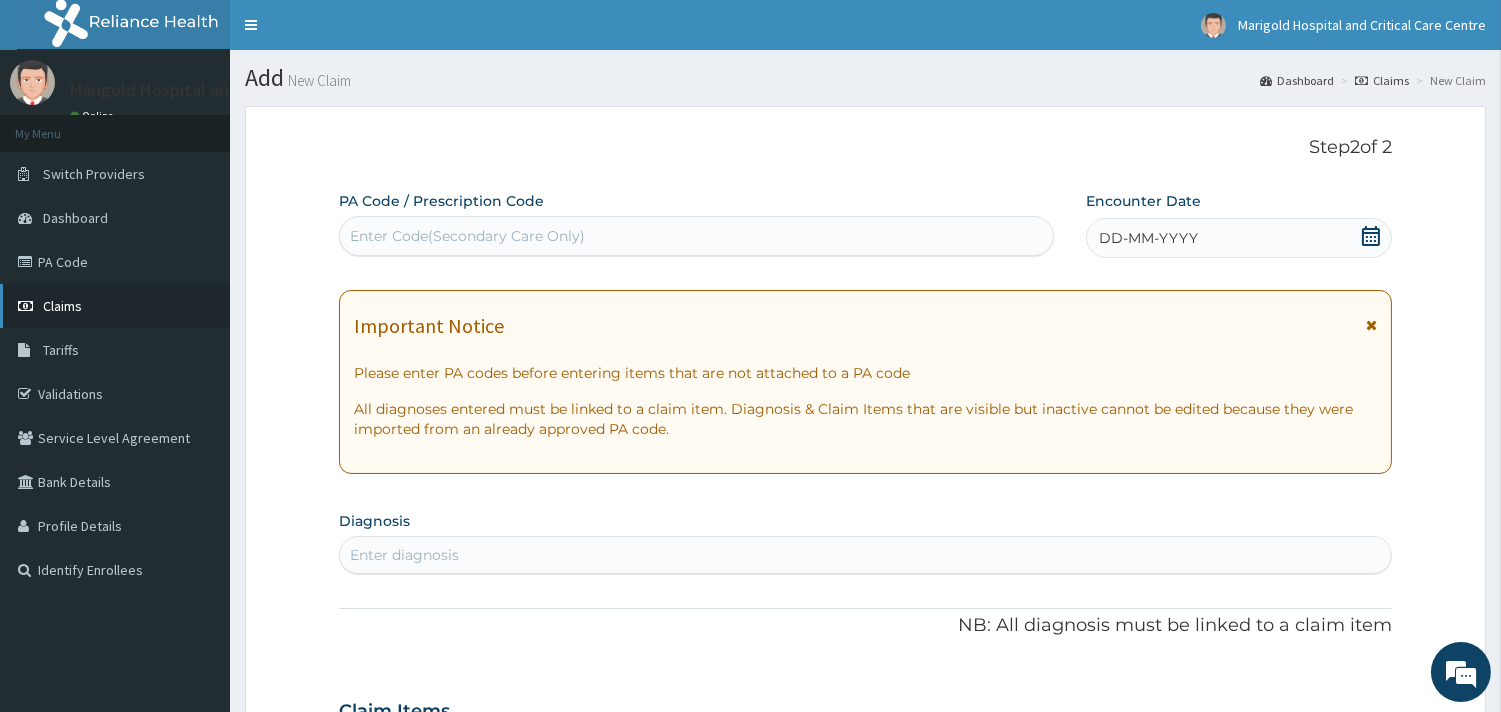 click on "Claims" at bounding box center [62, 306] 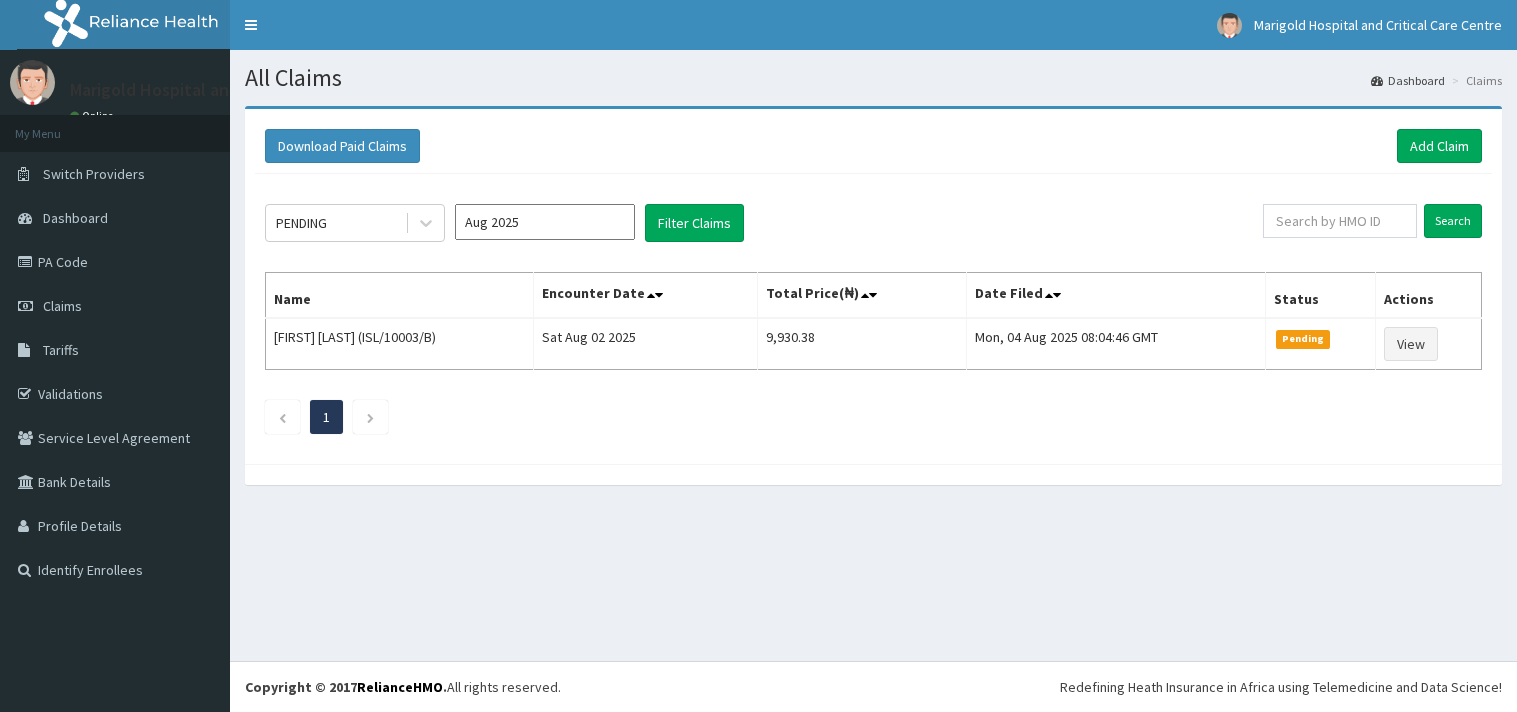 scroll, scrollTop: 0, scrollLeft: 0, axis: both 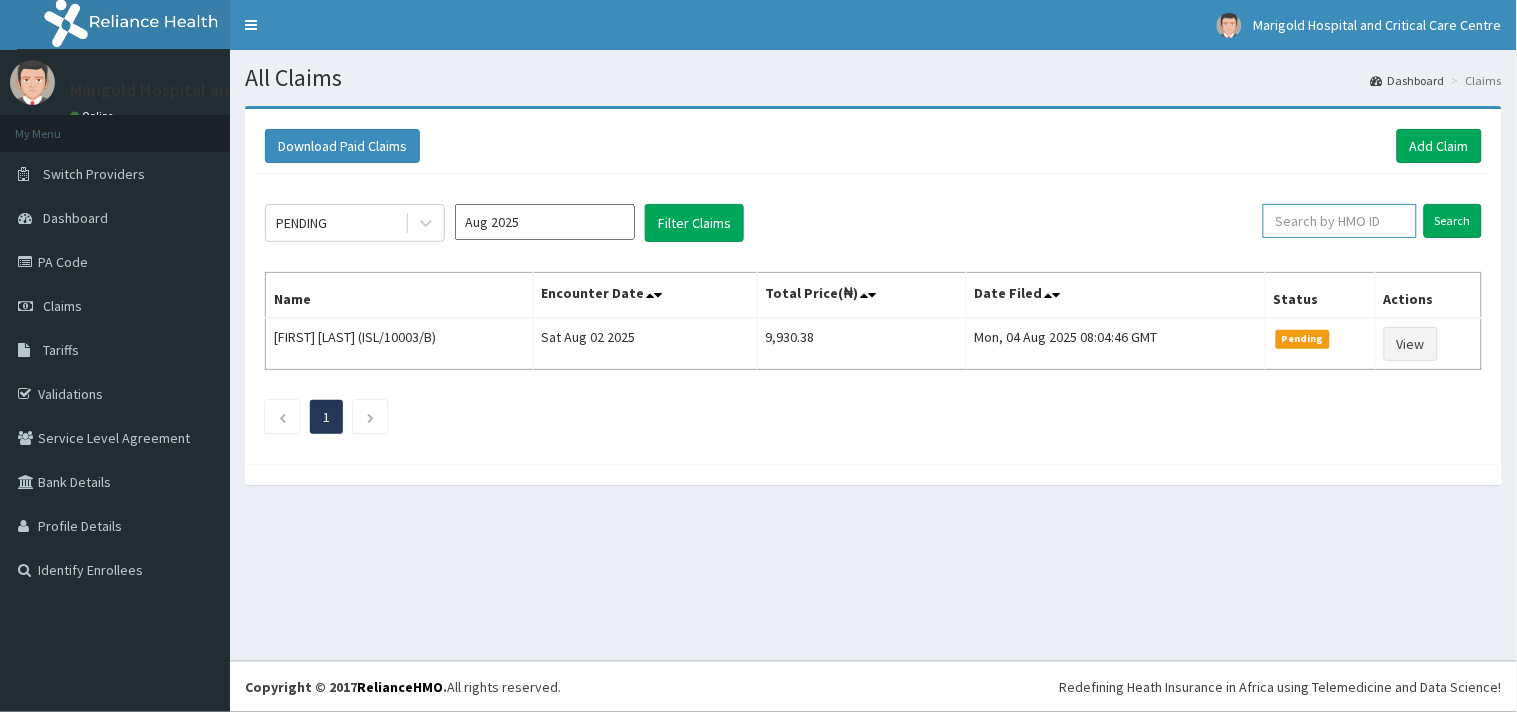 click at bounding box center (1340, 221) 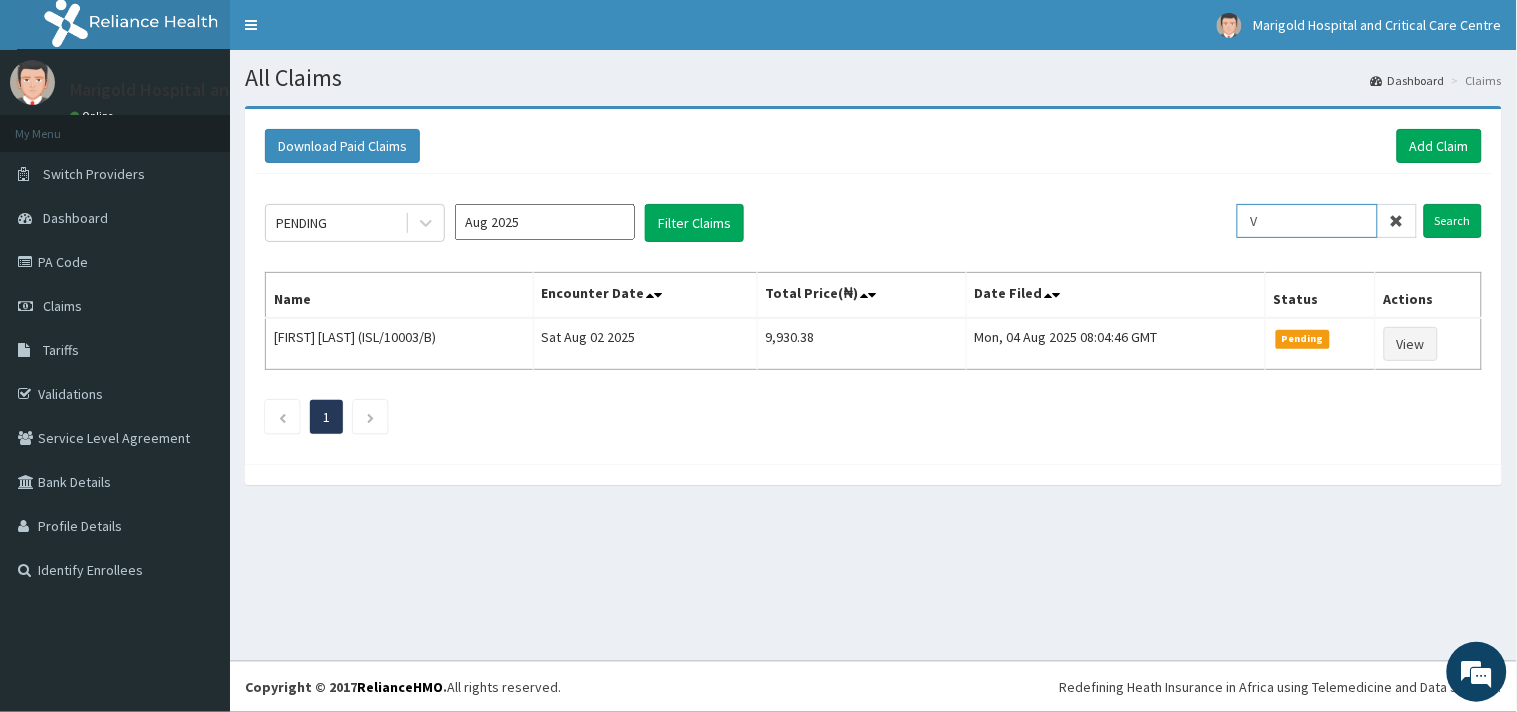 drag, startPoint x: 1228, startPoint y: 205, endPoint x: 1217, endPoint y: 205, distance: 11 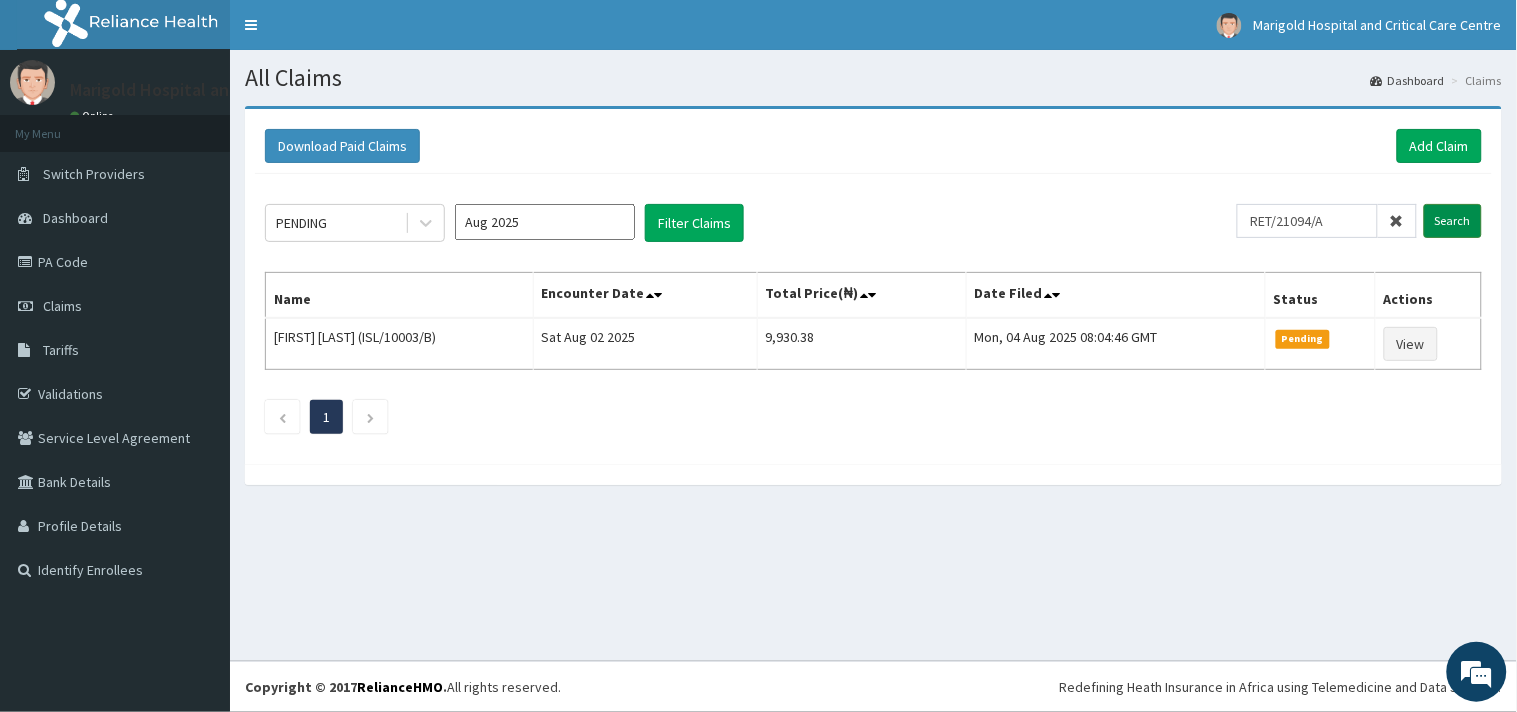click on "Search" at bounding box center [1453, 221] 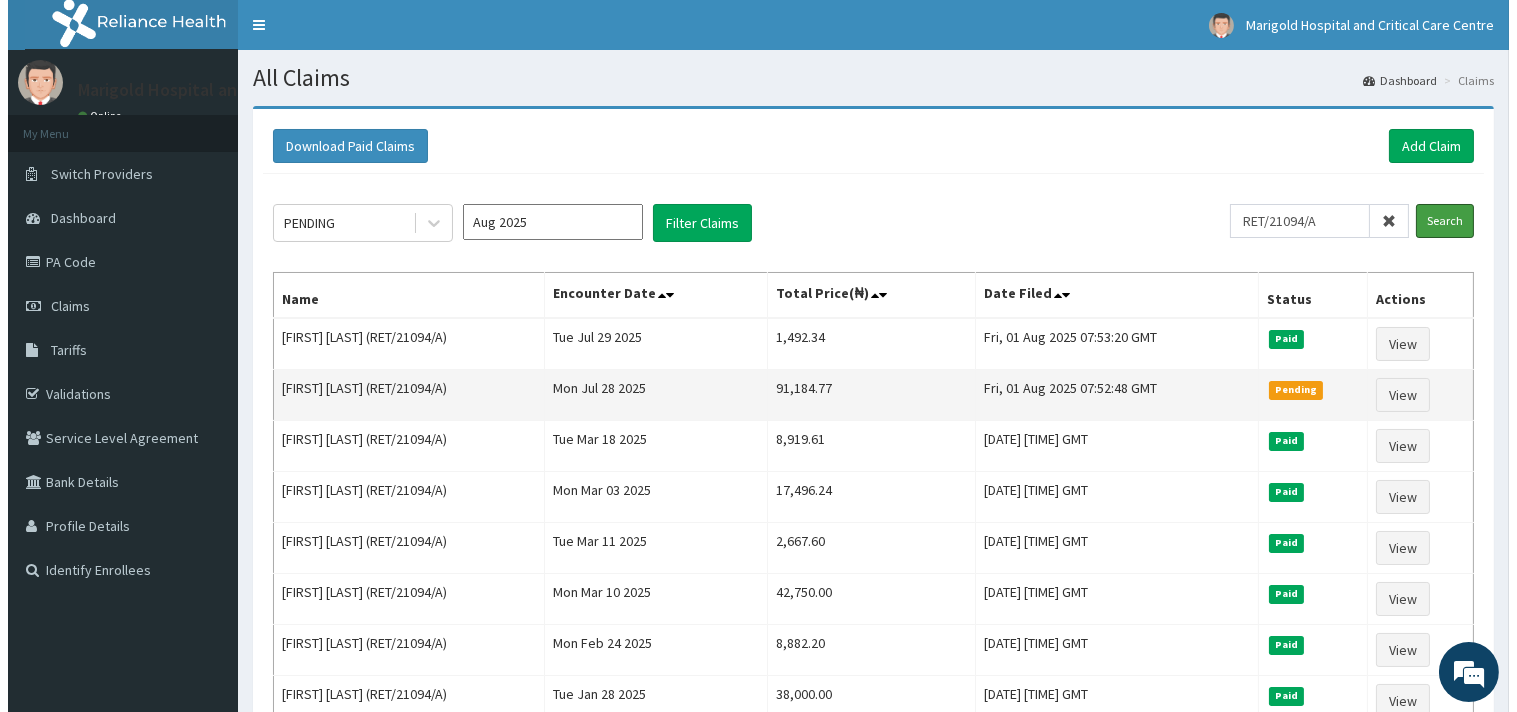 scroll, scrollTop: 0, scrollLeft: 0, axis: both 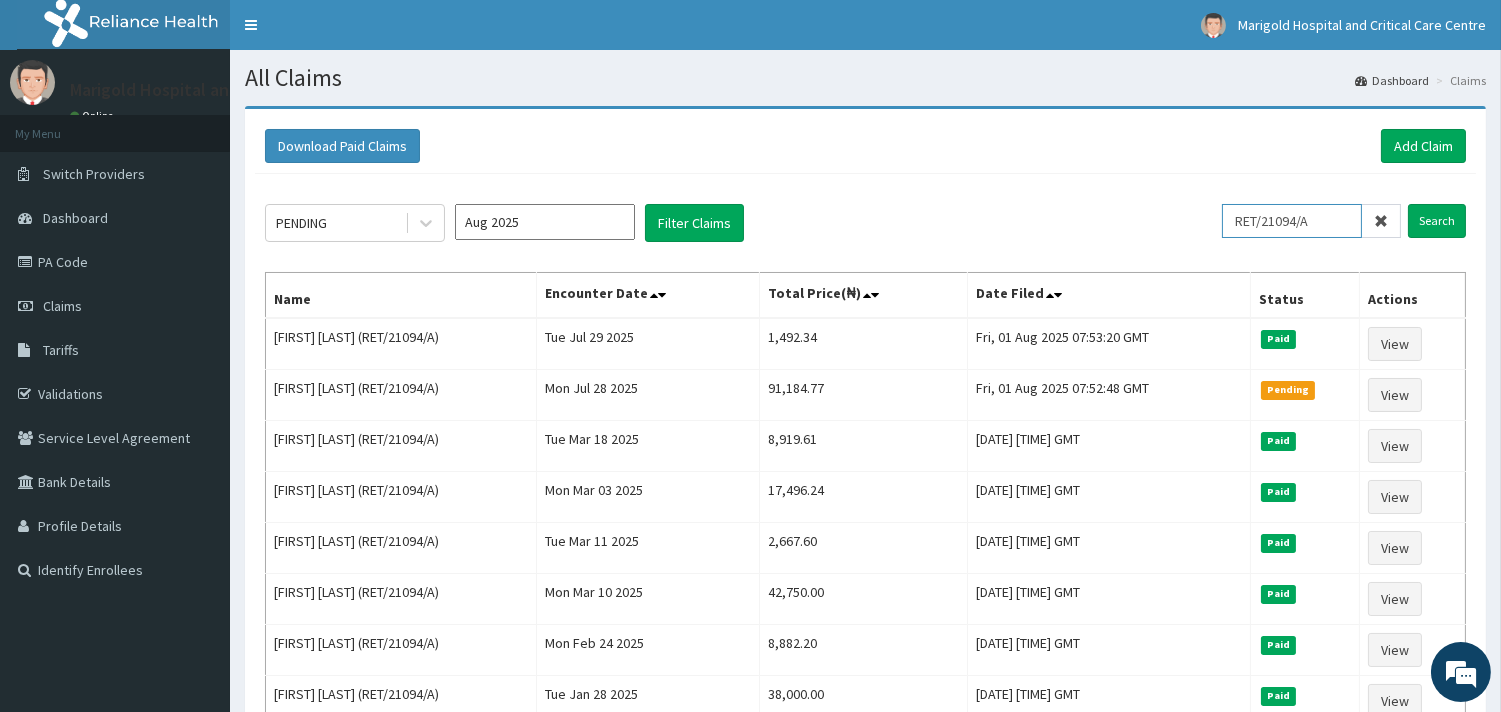 drag, startPoint x: 1276, startPoint y: 212, endPoint x: 1047, endPoint y: 211, distance: 229.00218 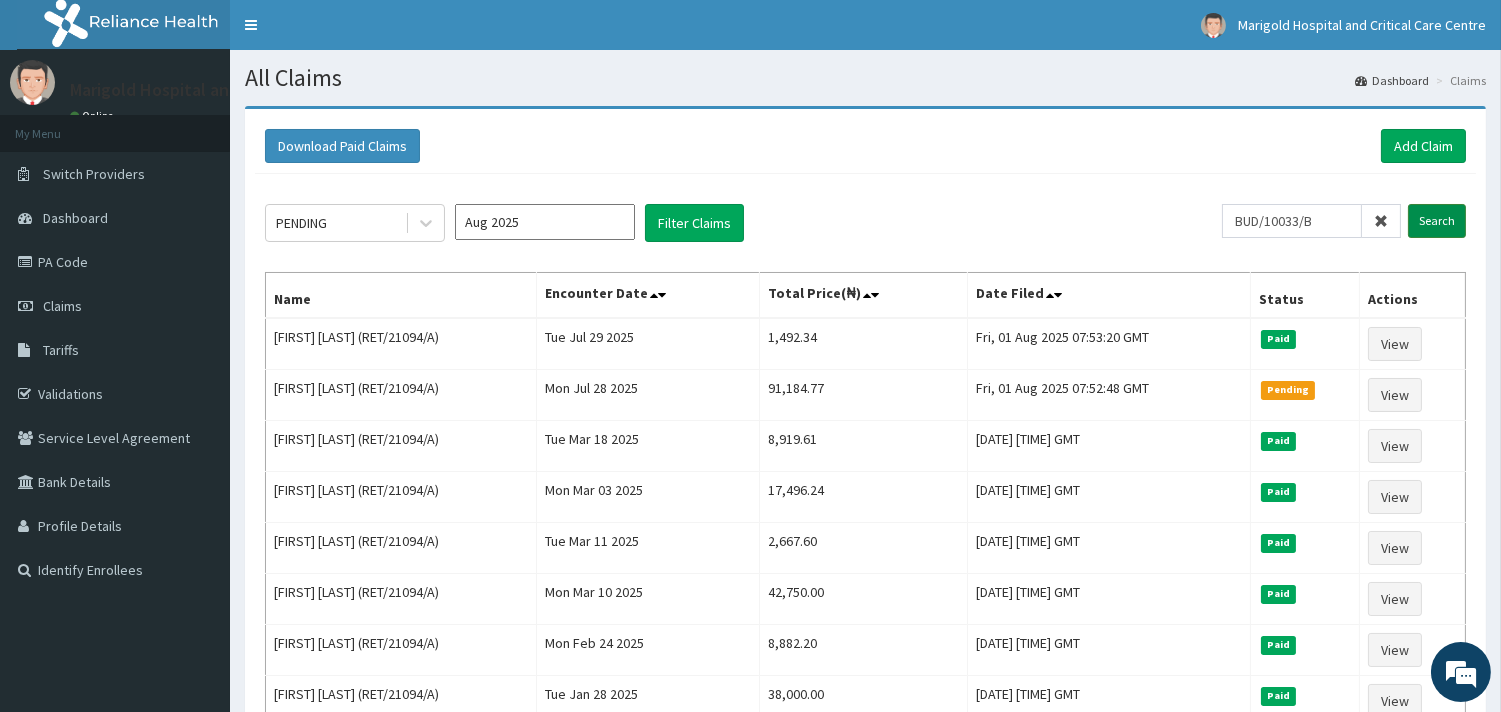 click on "Search" at bounding box center (1437, 221) 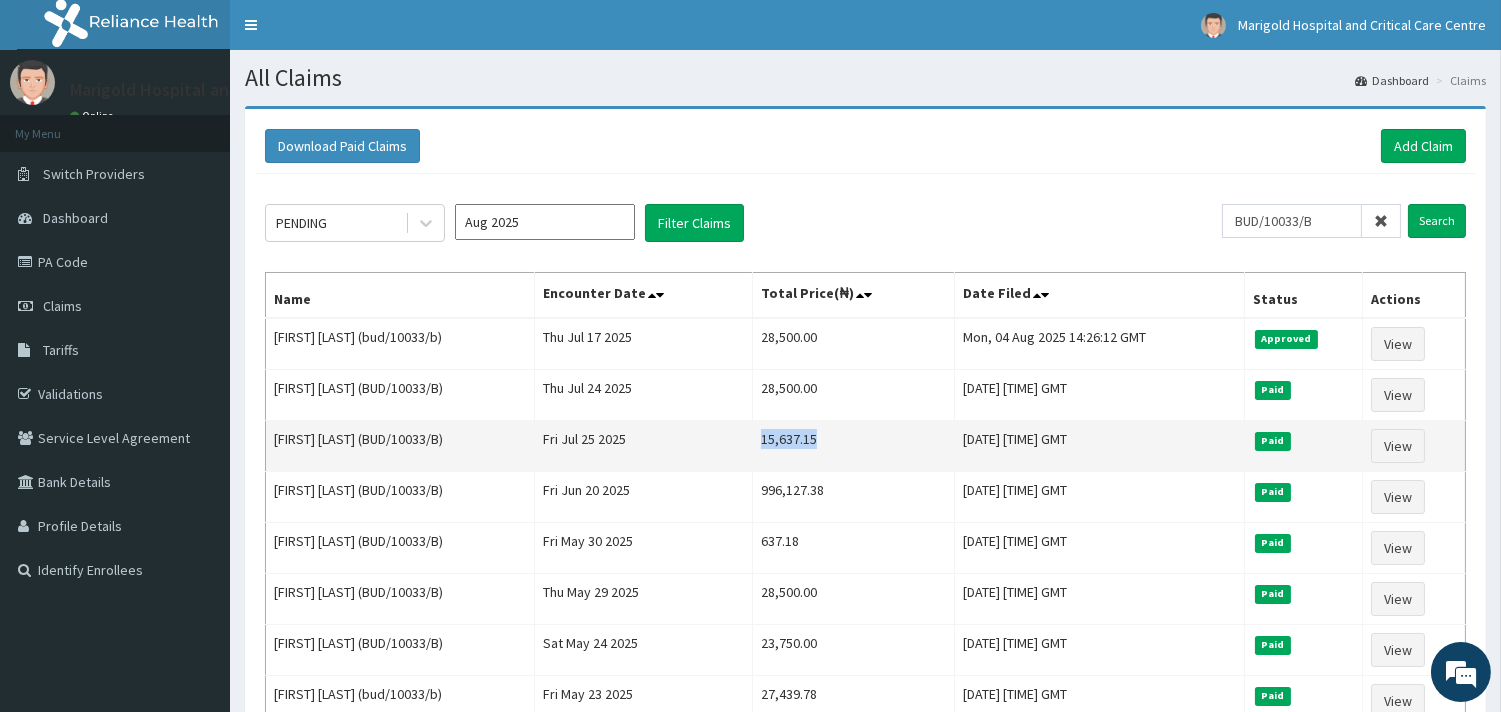 drag, startPoint x: 747, startPoint y: 438, endPoint x: 822, endPoint y: 437, distance: 75.00667 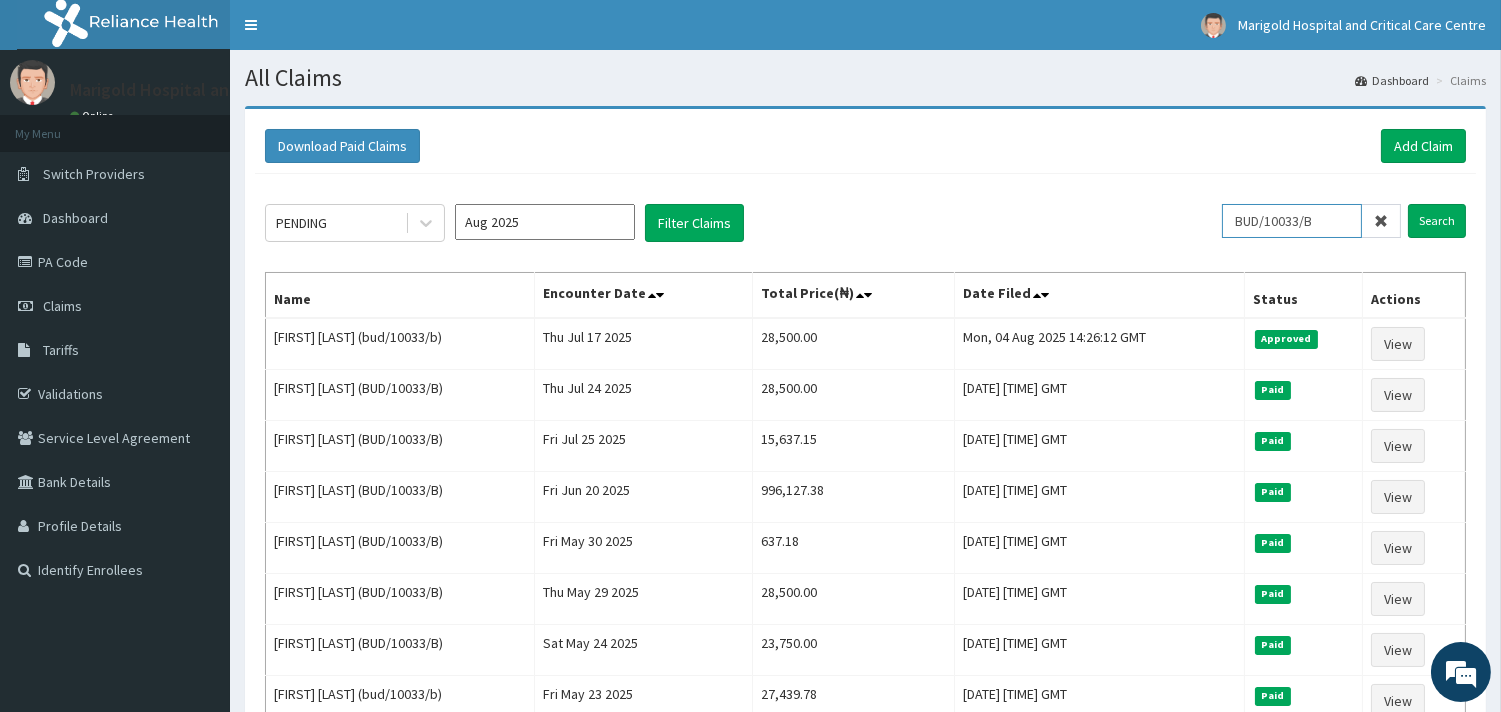 drag, startPoint x: 1328, startPoint y: 213, endPoint x: 1187, endPoint y: 221, distance: 141.22676 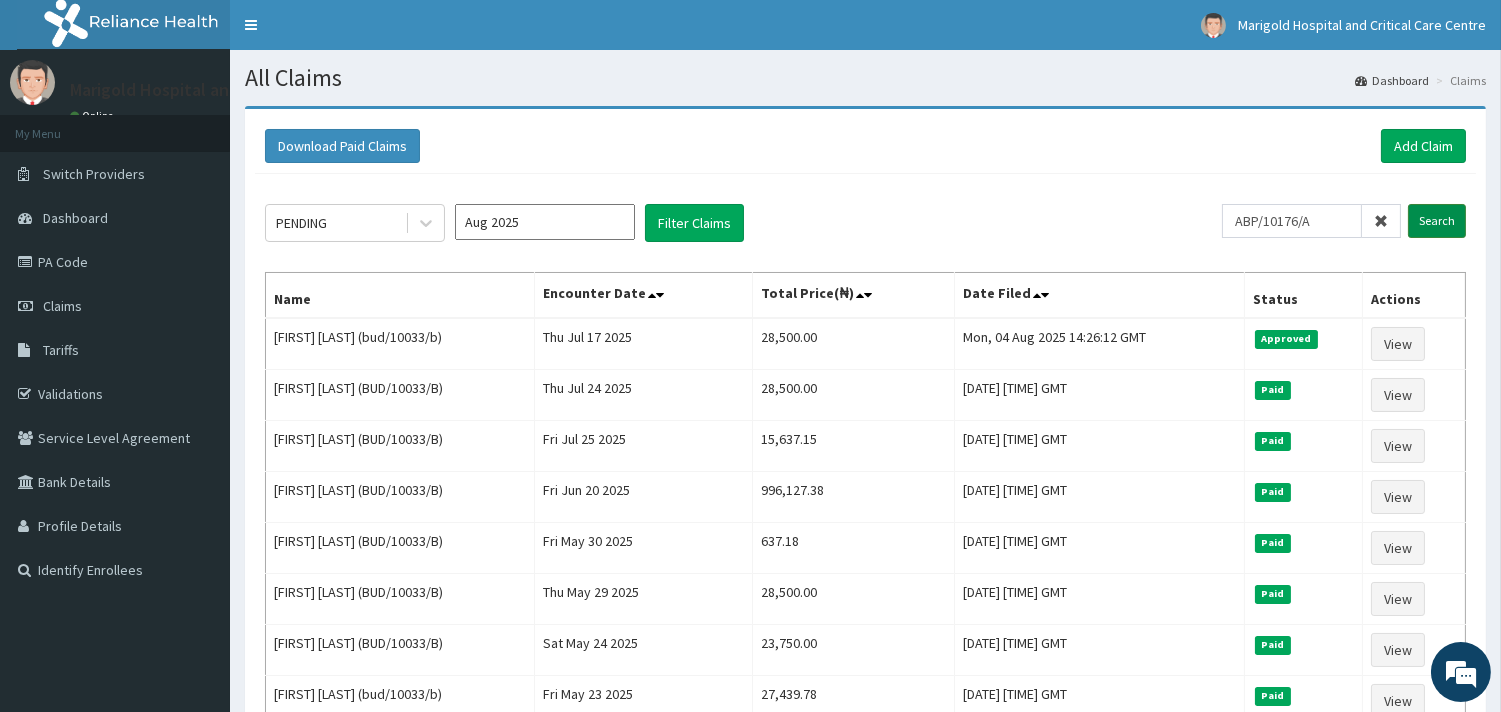 drag, startPoint x: 1460, startPoint y: 211, endPoint x: 1441, endPoint y: 211, distance: 19 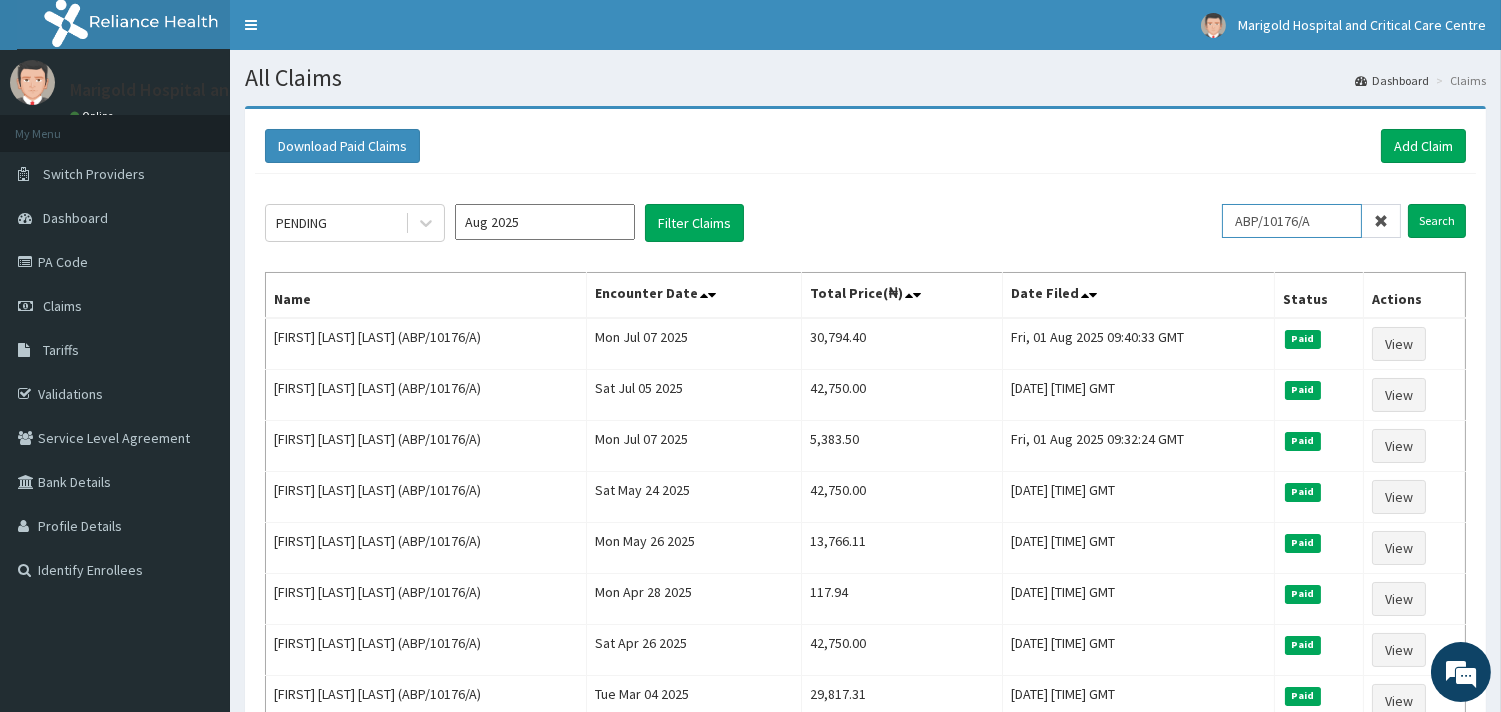 drag, startPoint x: 1327, startPoint y: 228, endPoint x: 1018, endPoint y: 214, distance: 309.317 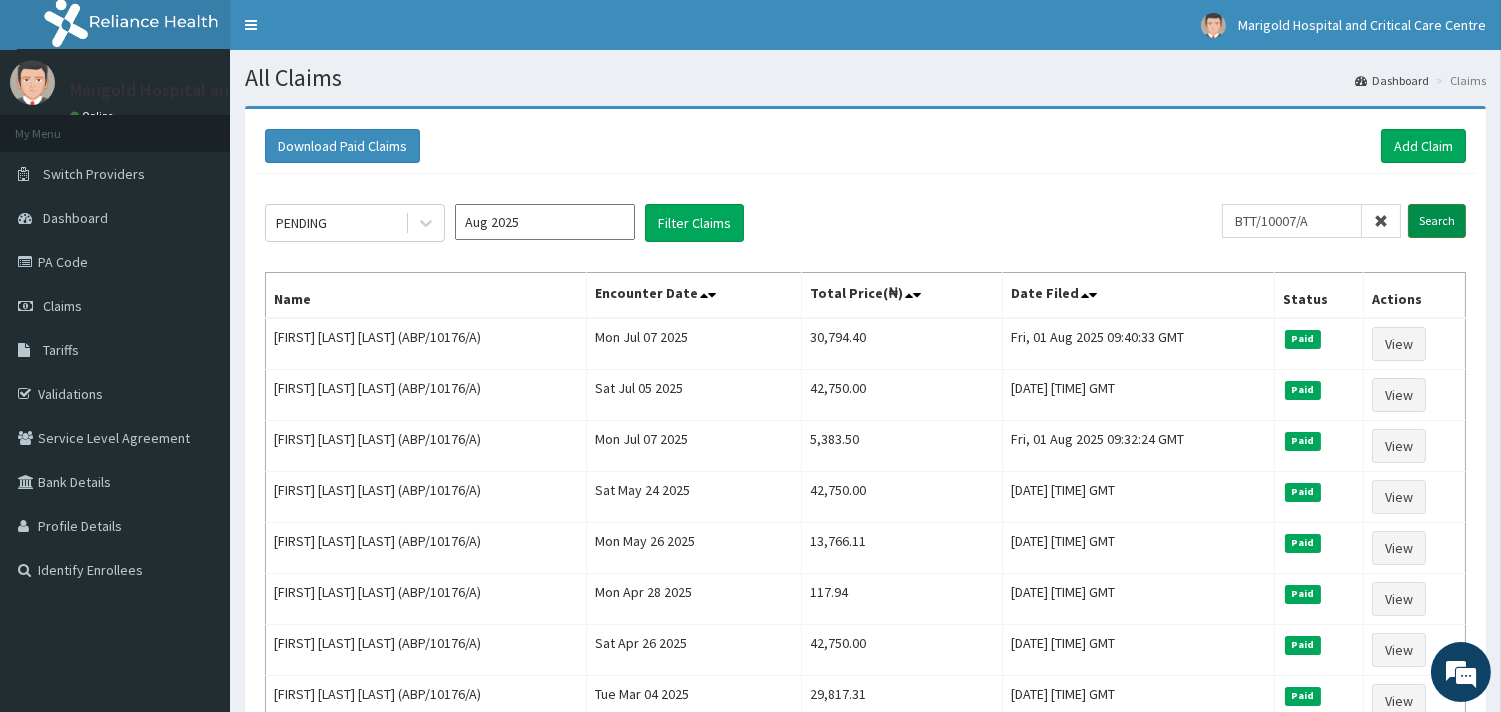 click on "Search" at bounding box center (1437, 221) 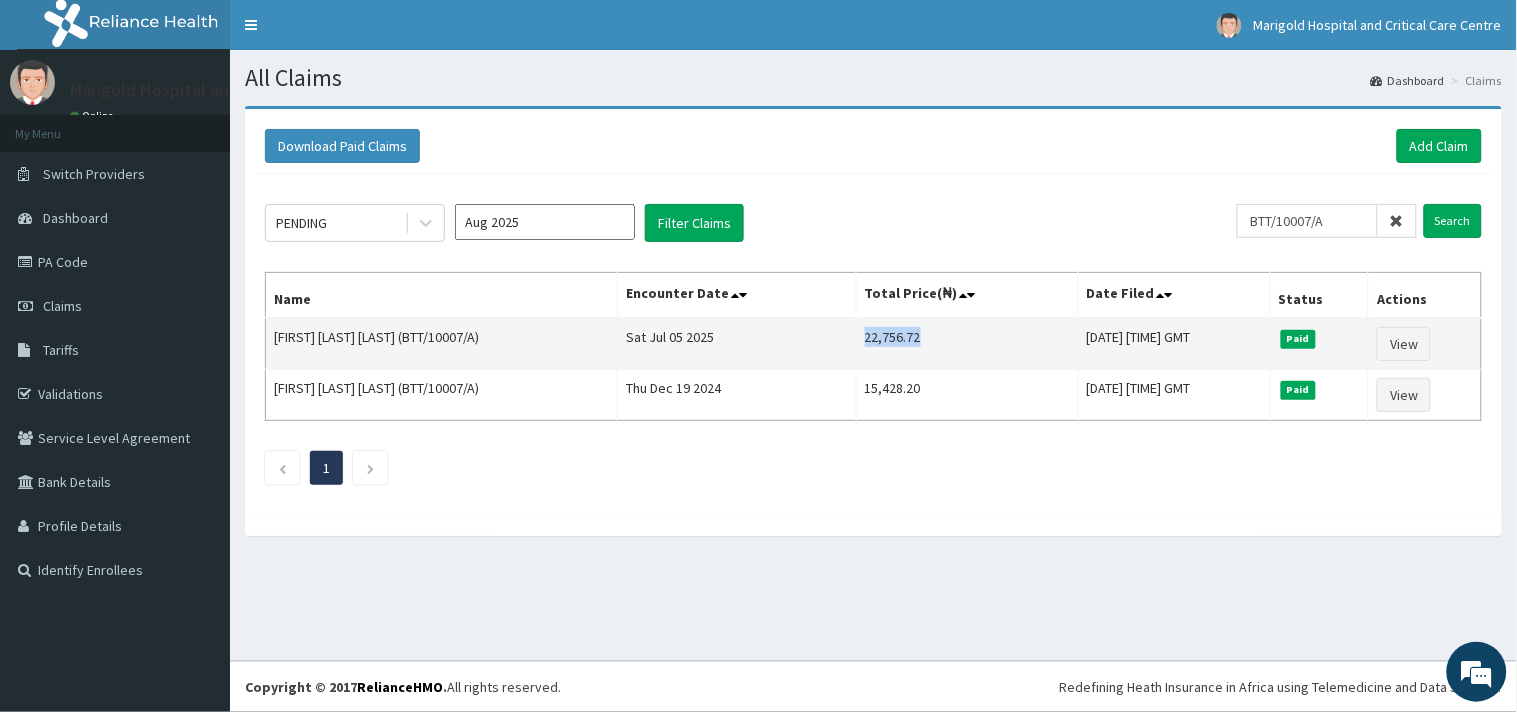 drag, startPoint x: 821, startPoint y: 334, endPoint x: 927, endPoint y: 351, distance: 107.35455 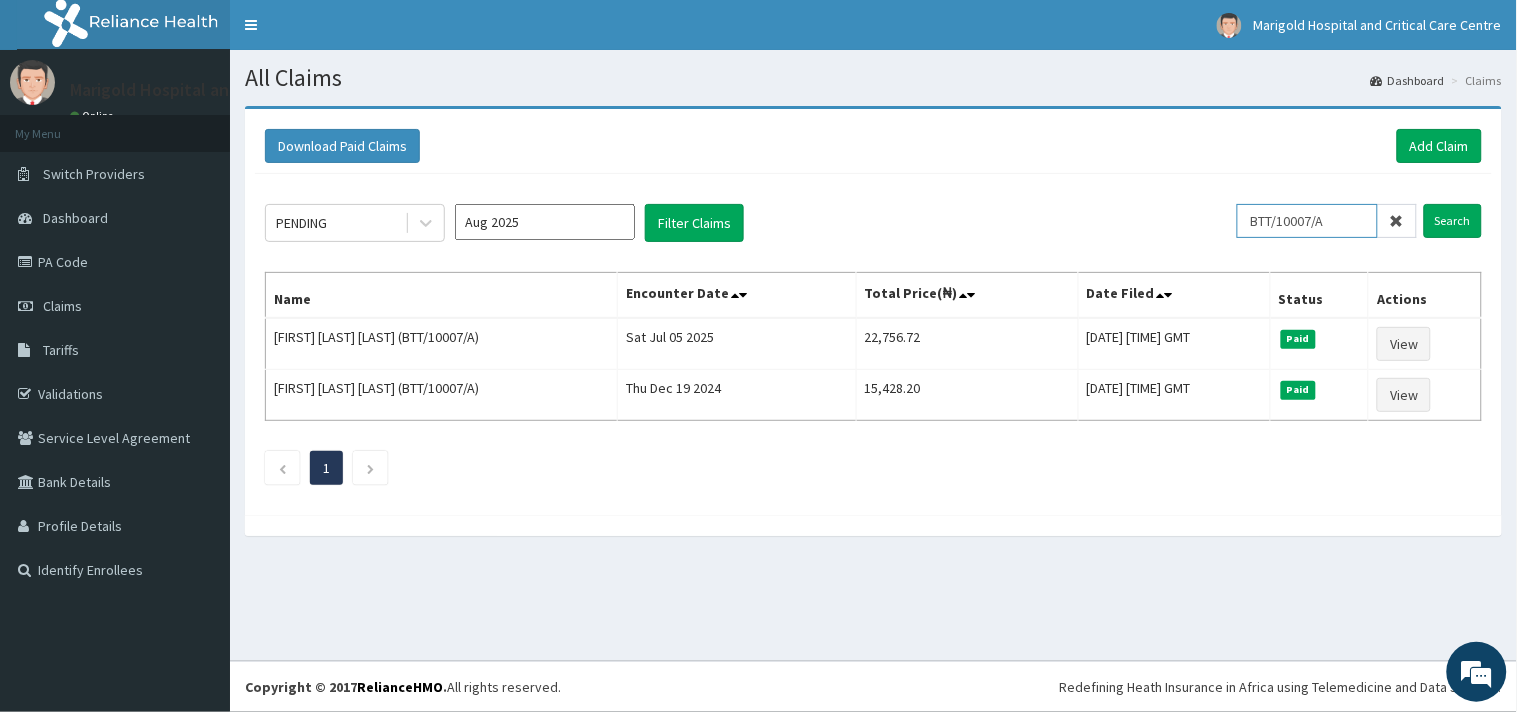 drag, startPoint x: 1154, startPoint y: 221, endPoint x: 1105, endPoint y: 221, distance: 49 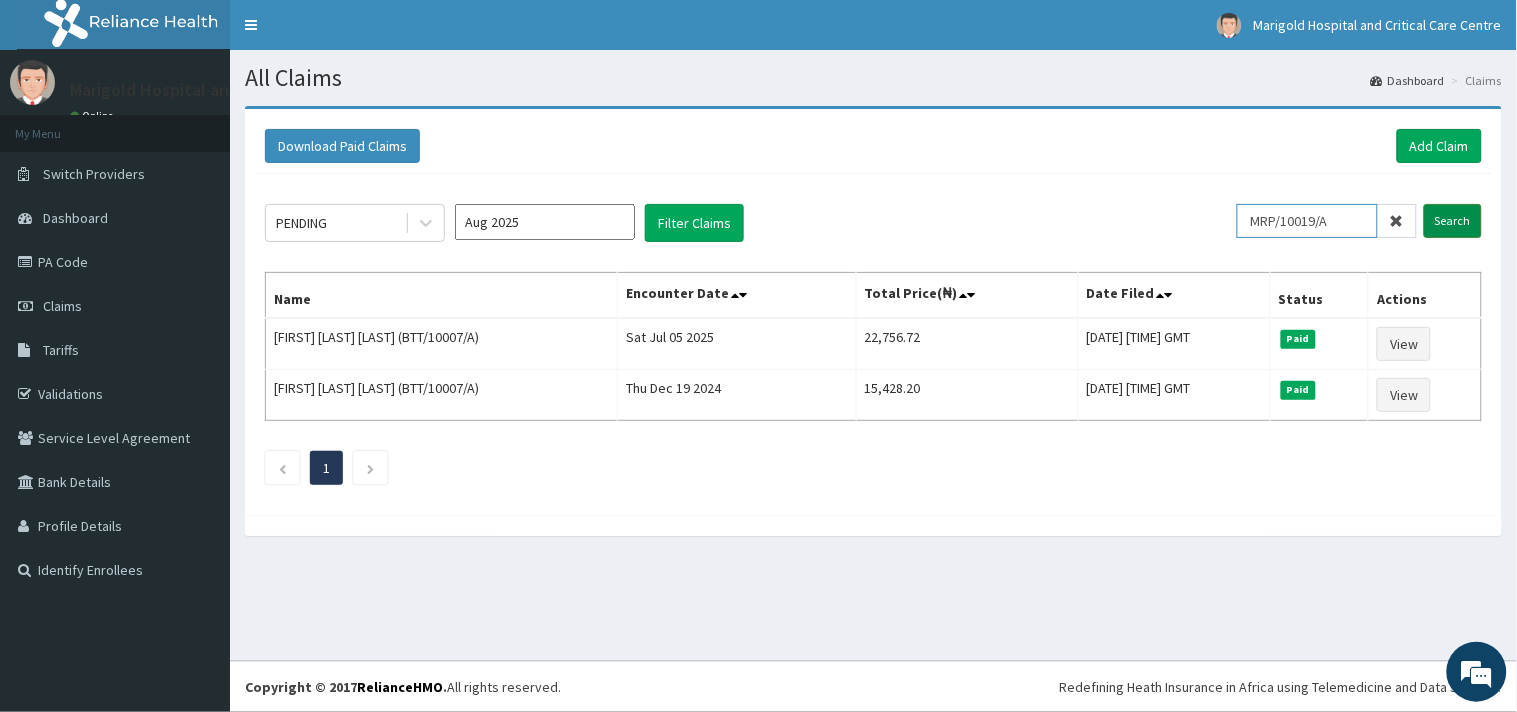 type on "MRP/10019/A" 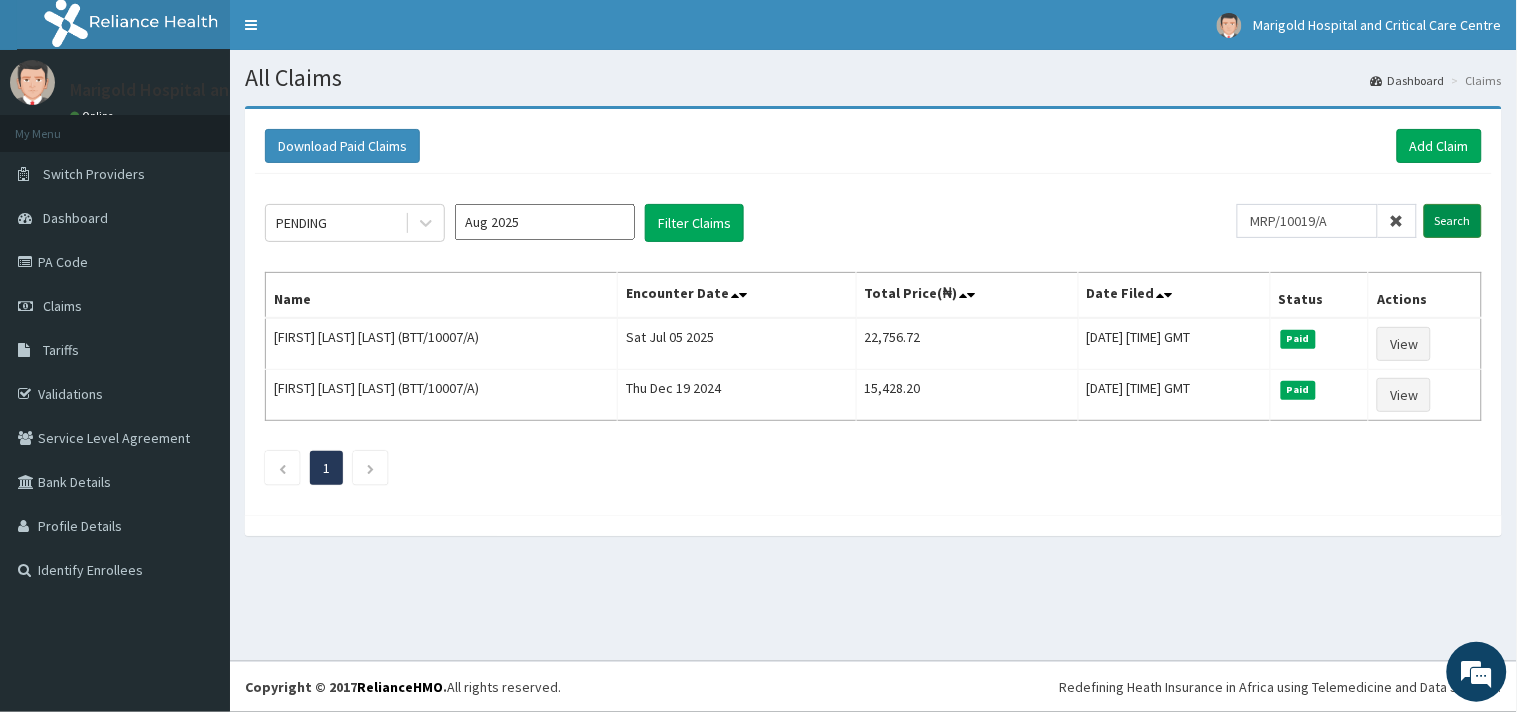 click on "Search" at bounding box center [1453, 221] 